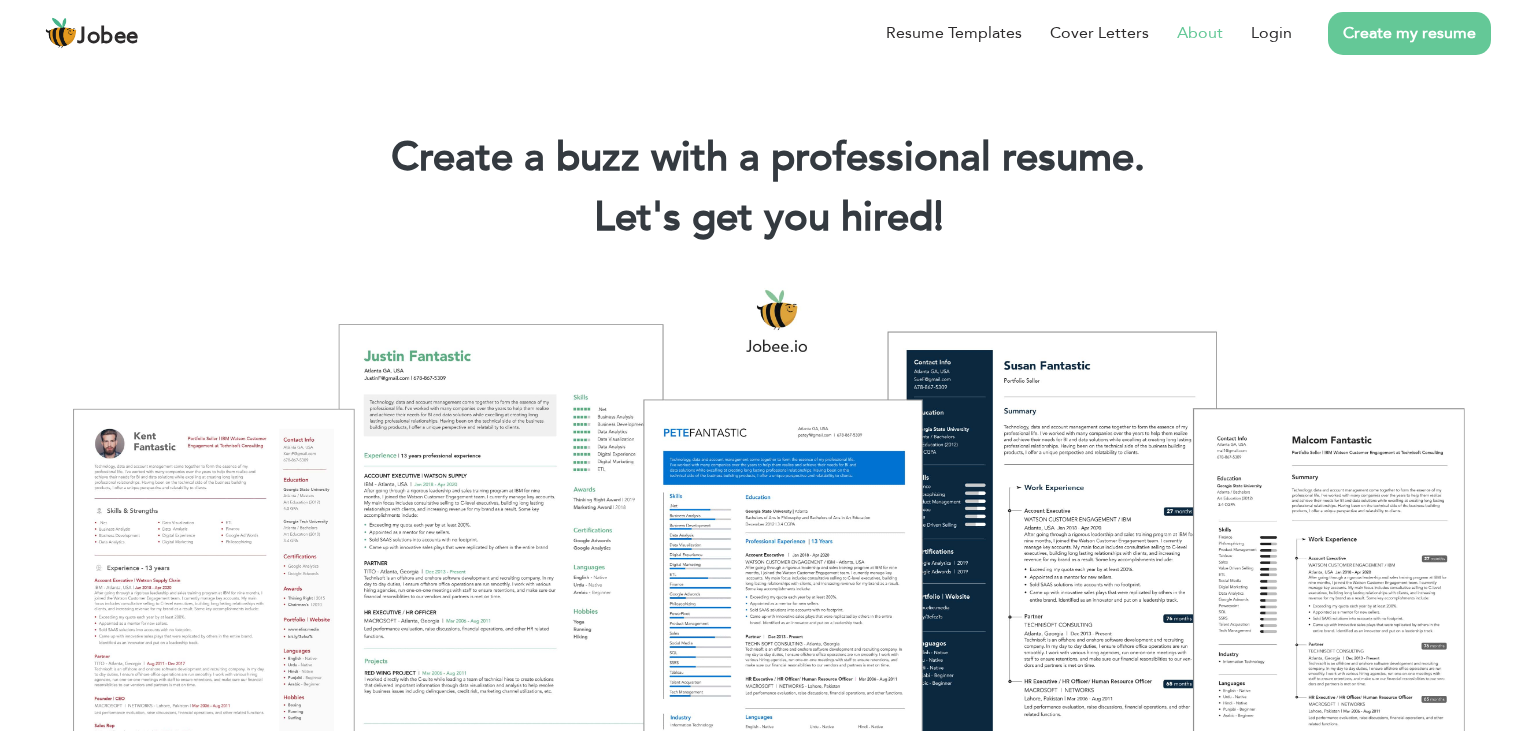 scroll, scrollTop: 0, scrollLeft: 0, axis: both 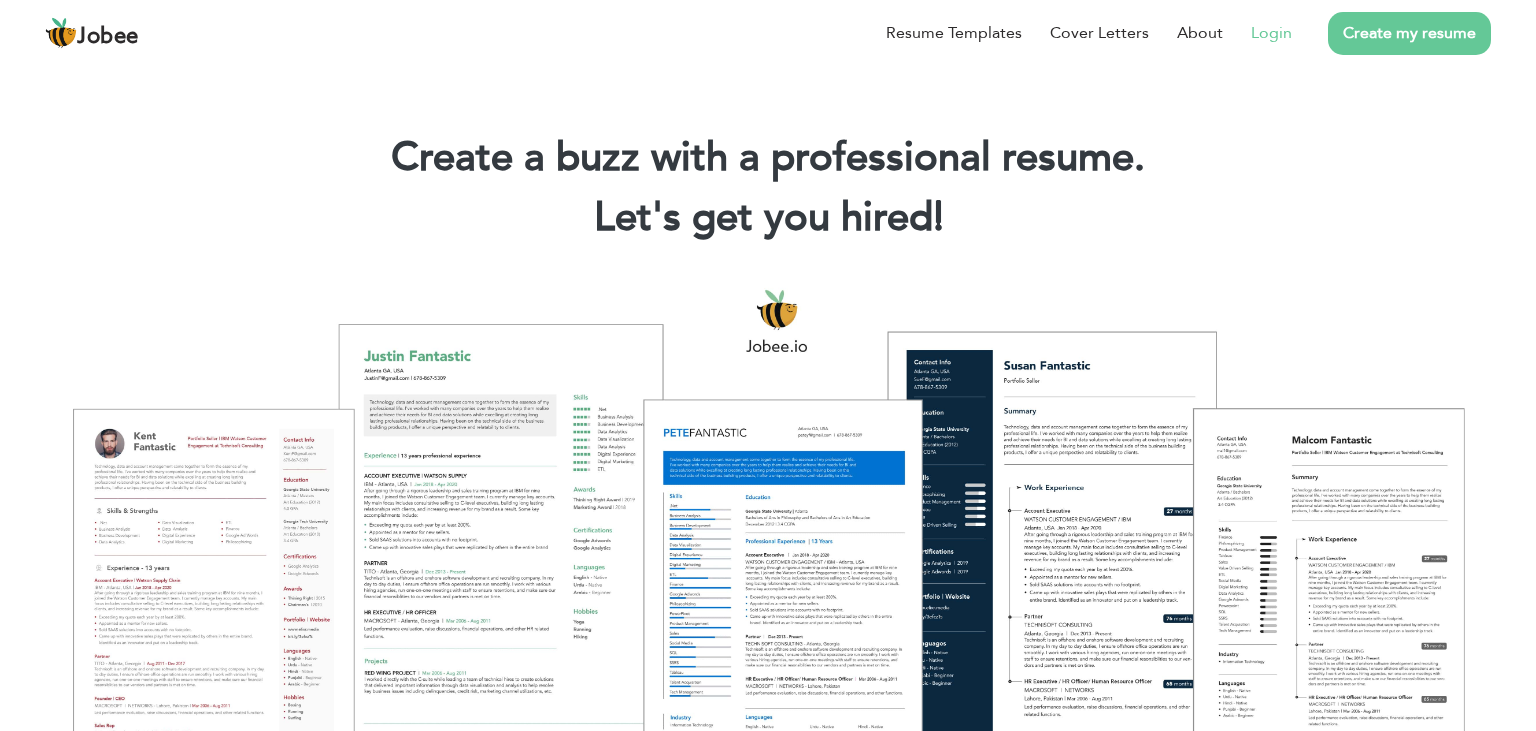 click on "Login" at bounding box center (1271, 33) 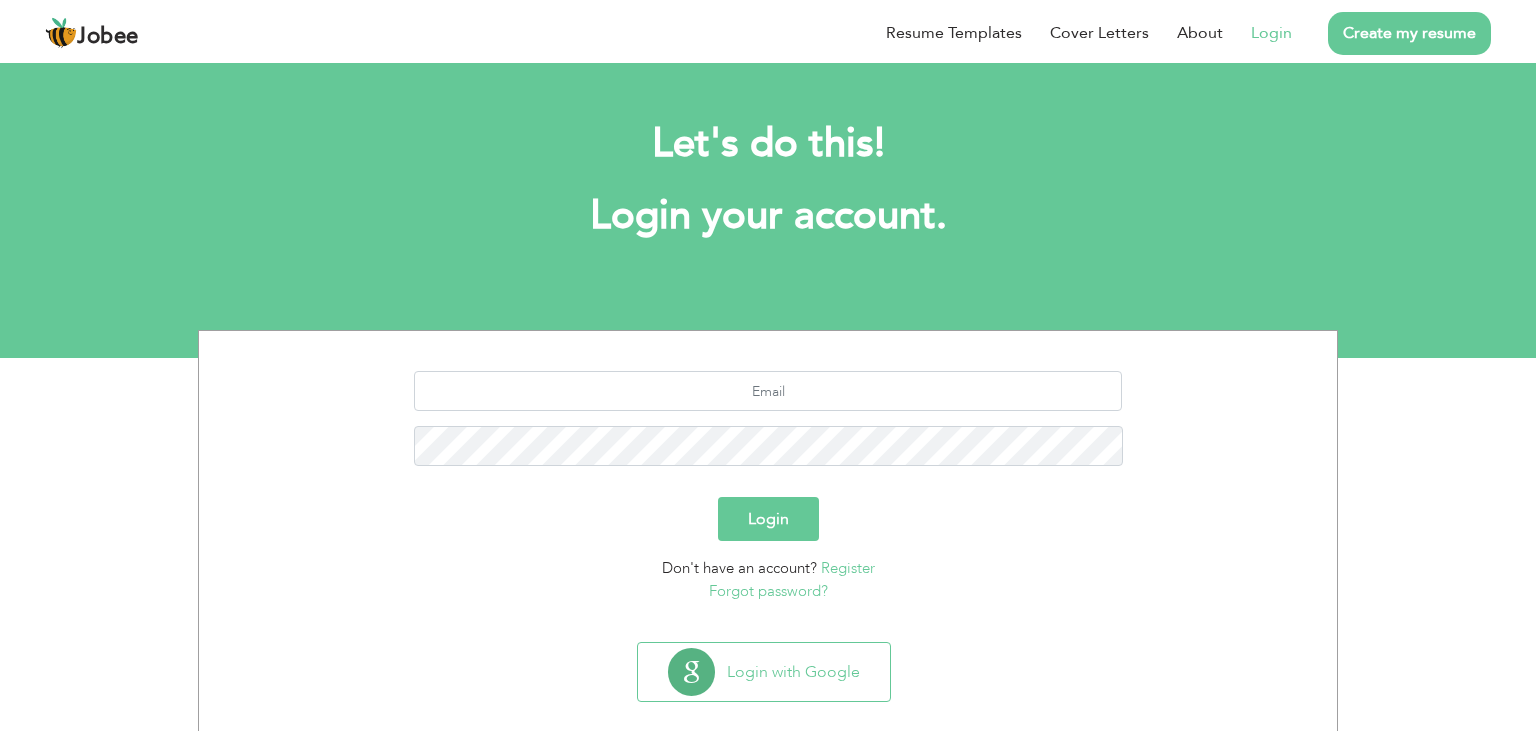scroll, scrollTop: 0, scrollLeft: 0, axis: both 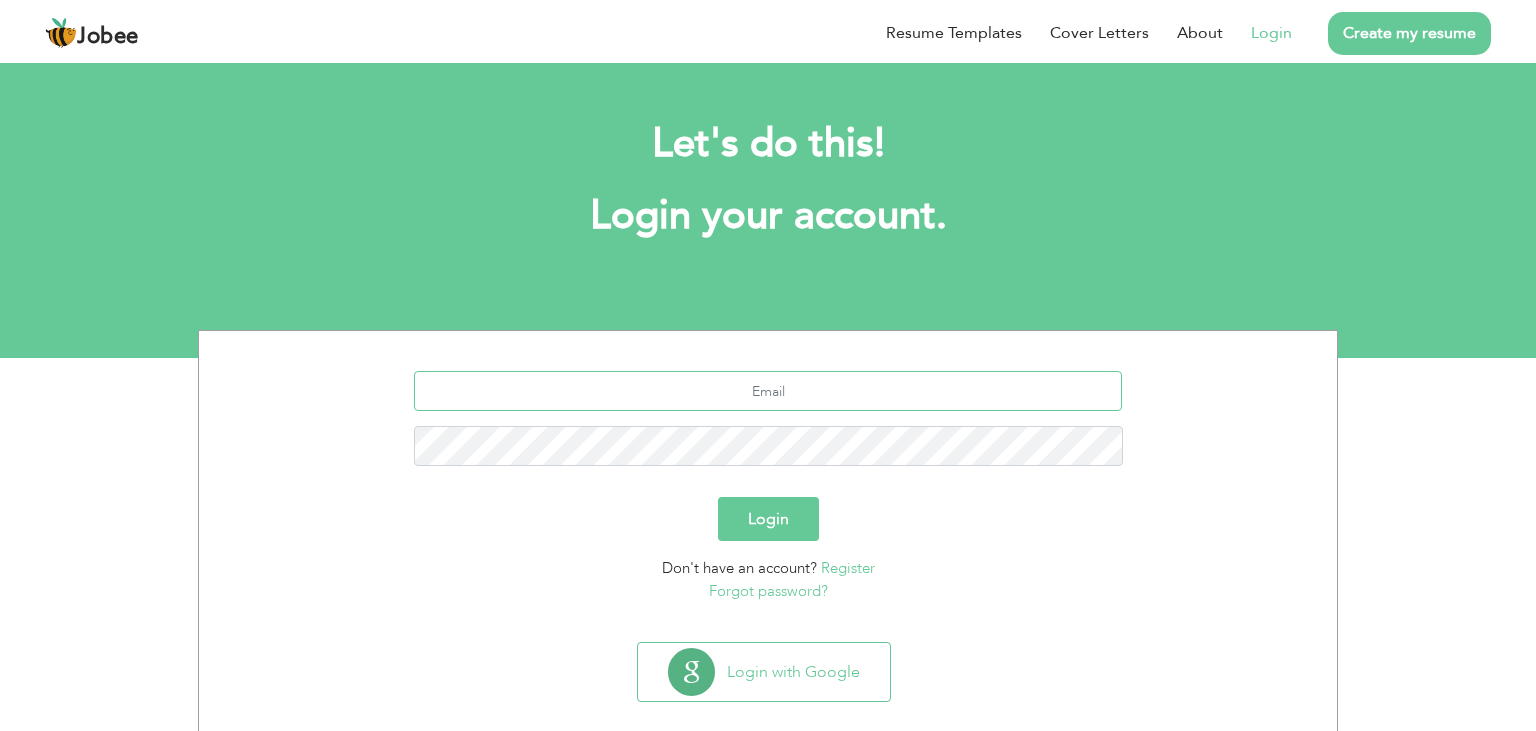 click at bounding box center (768, 391) 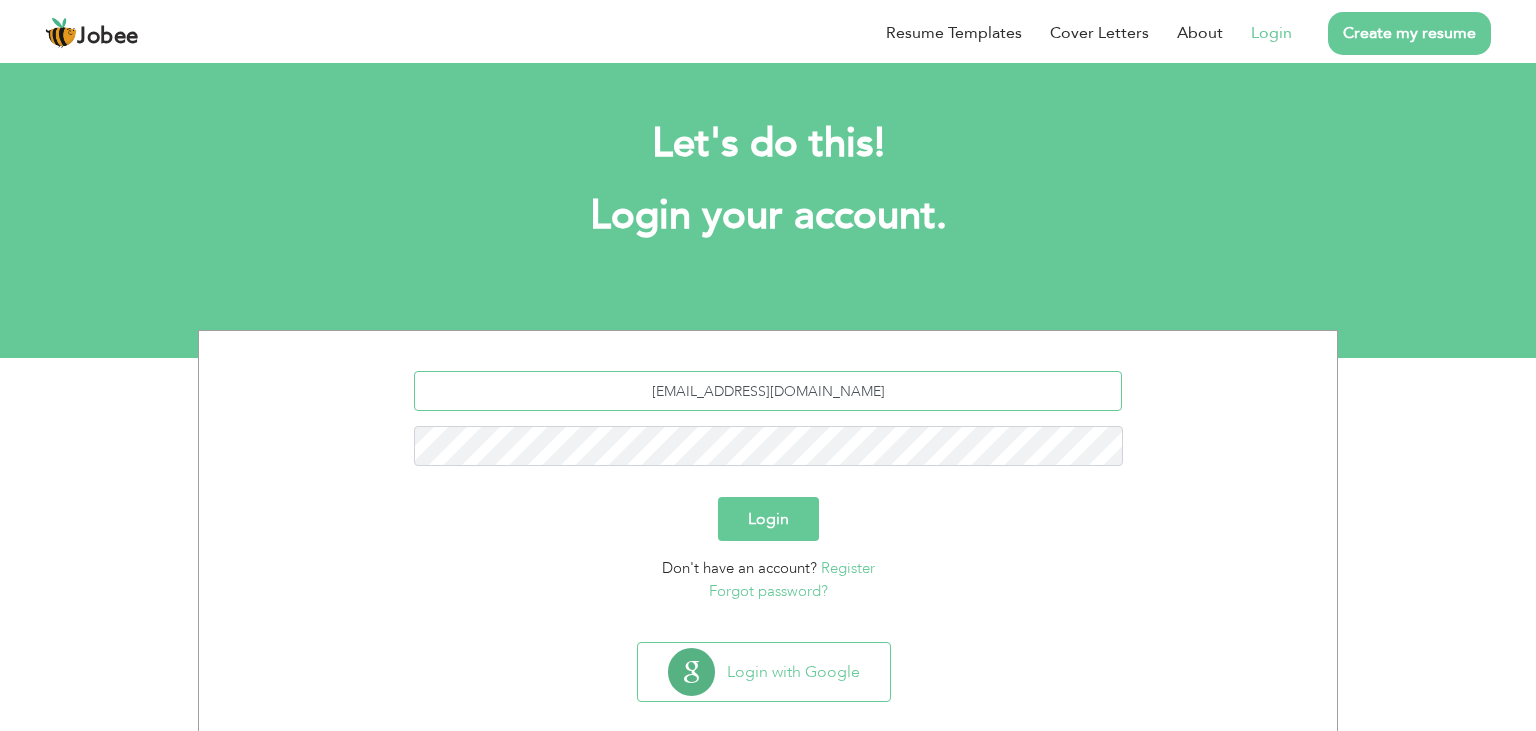 type on "[EMAIL_ADDRESS][DOMAIN_NAME]" 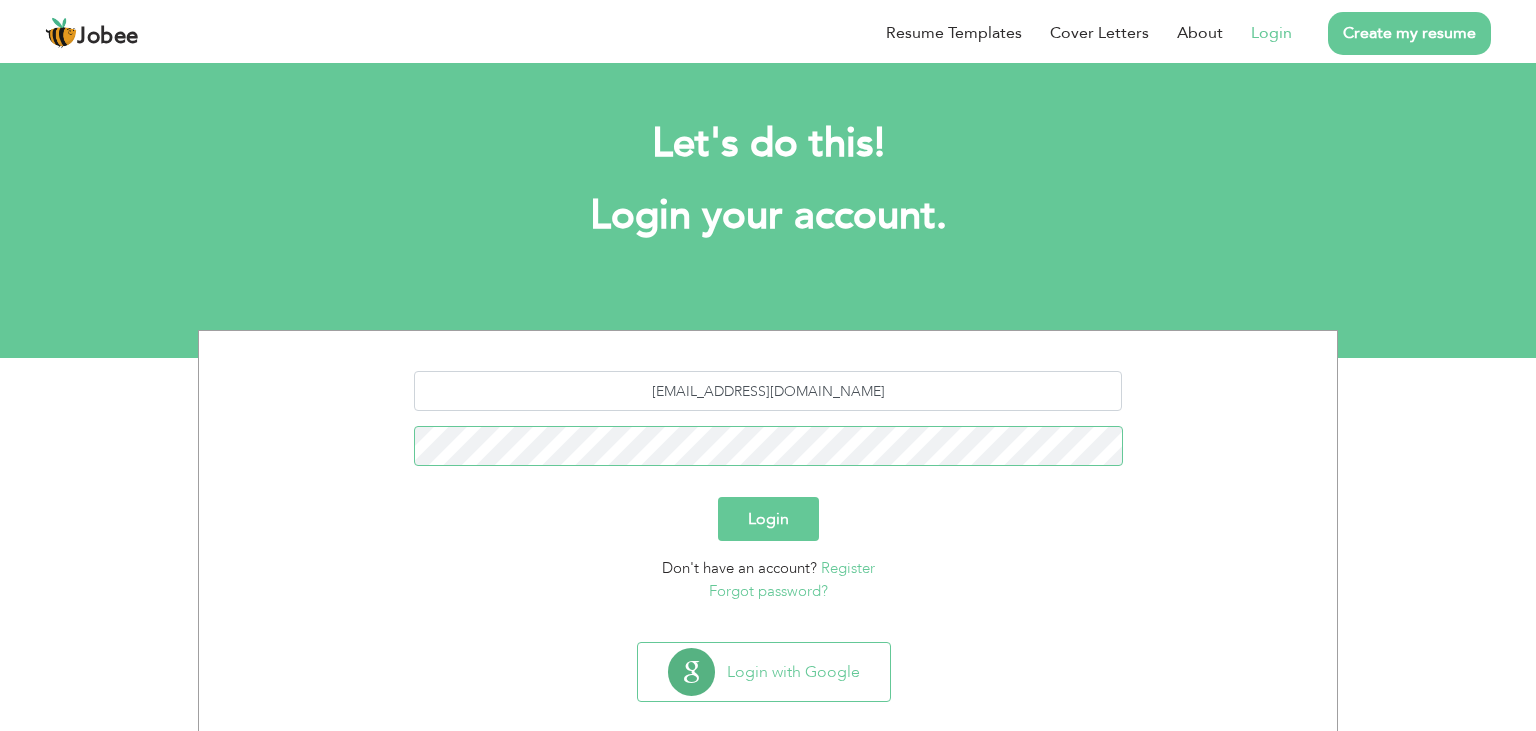click on "Login" at bounding box center [768, 519] 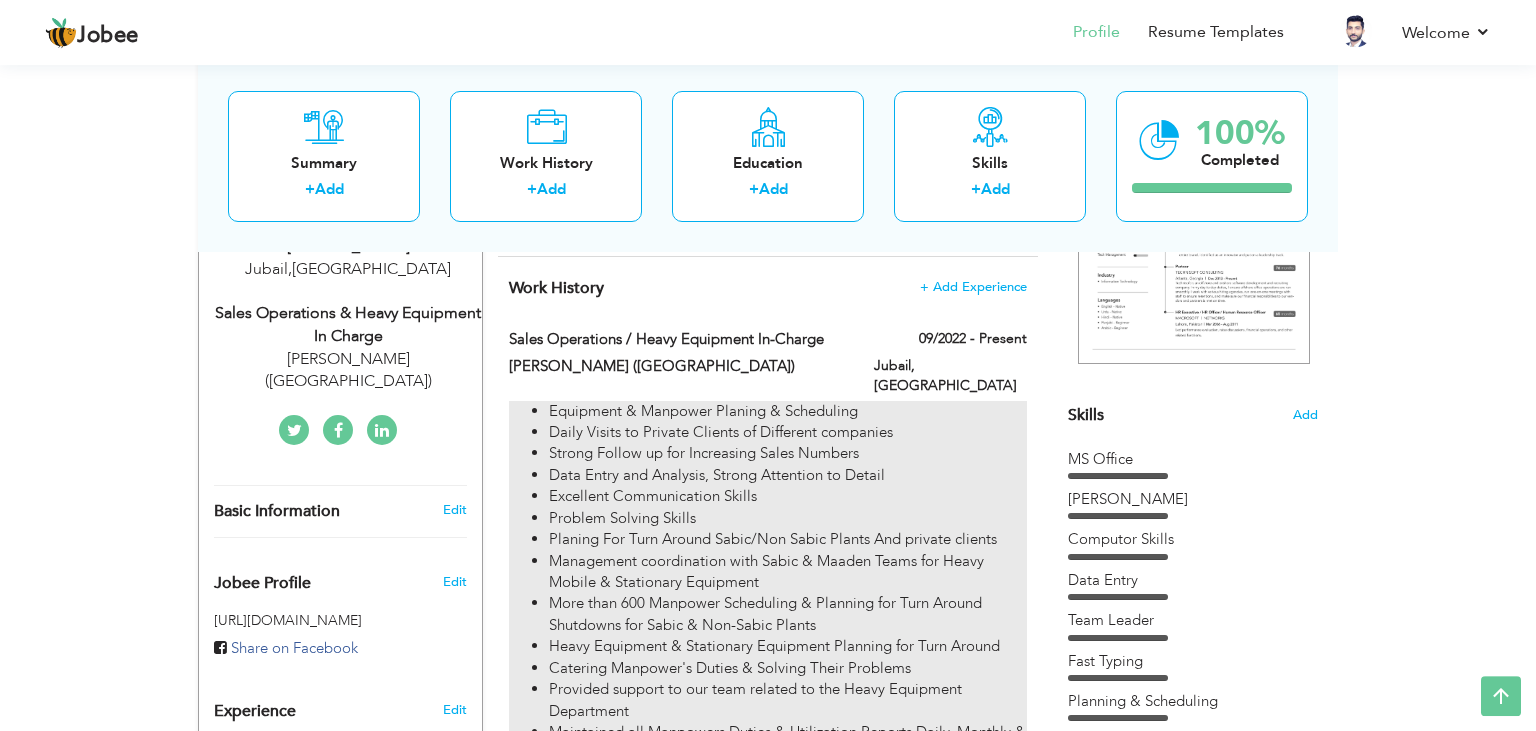 scroll, scrollTop: 316, scrollLeft: 0, axis: vertical 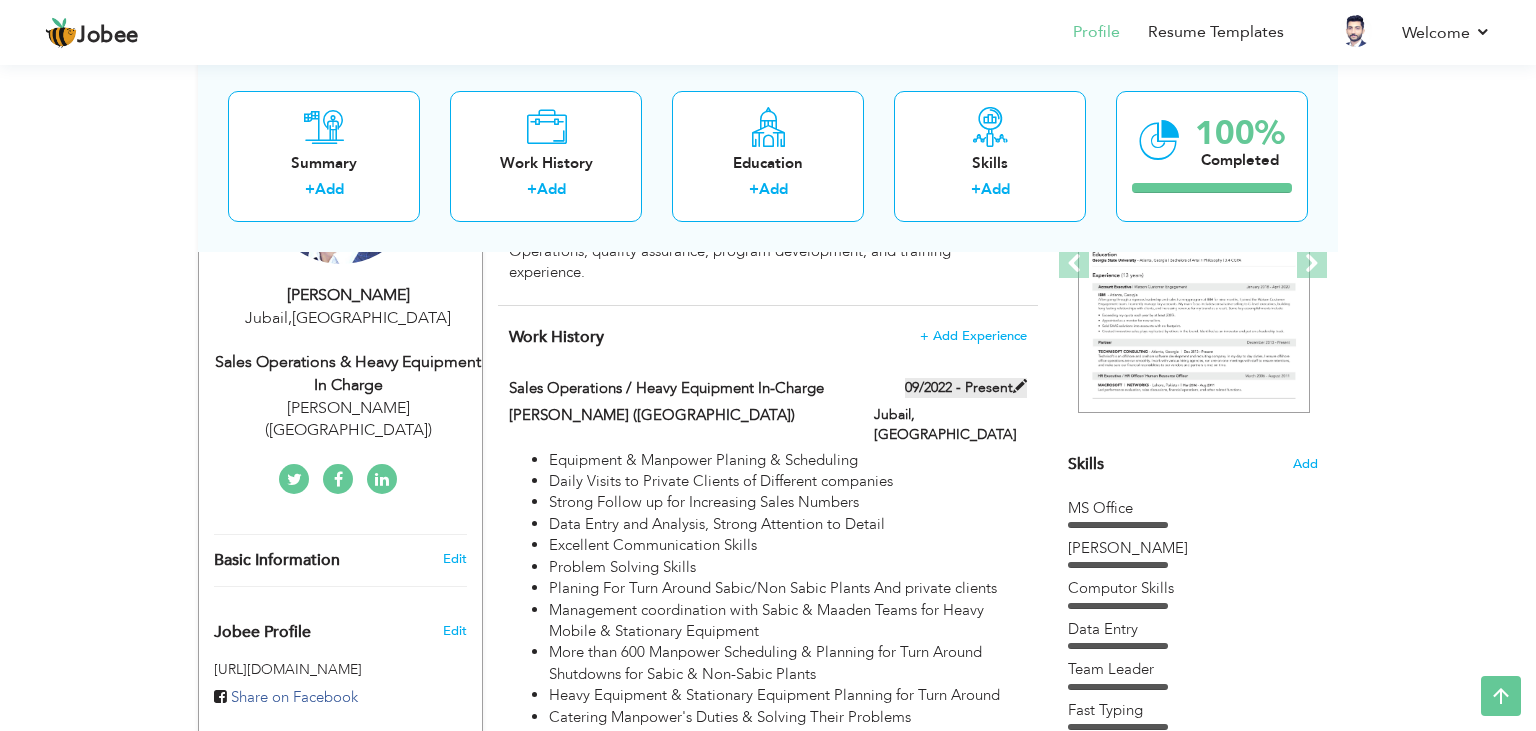click at bounding box center (1020, 386) 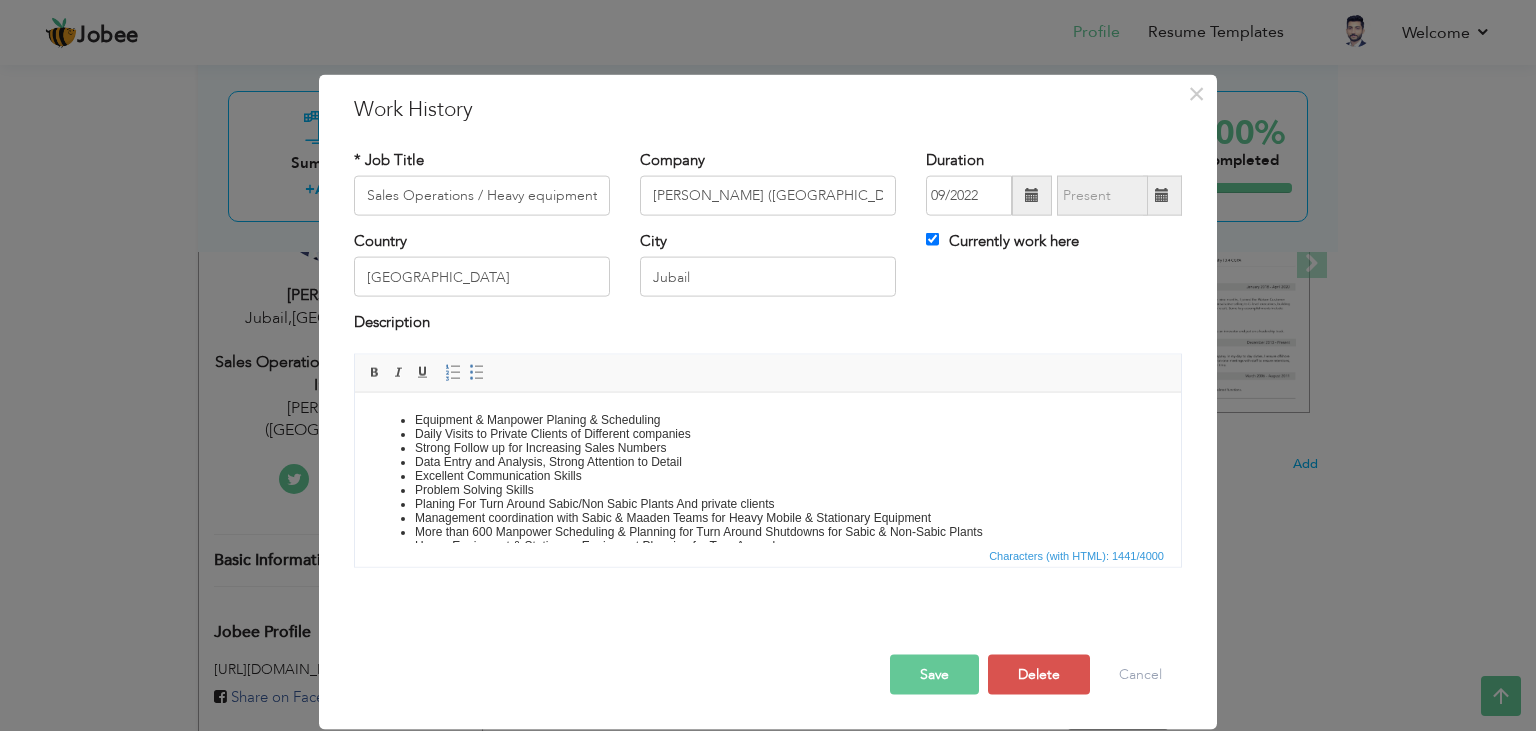 scroll, scrollTop: 0, scrollLeft: 0, axis: both 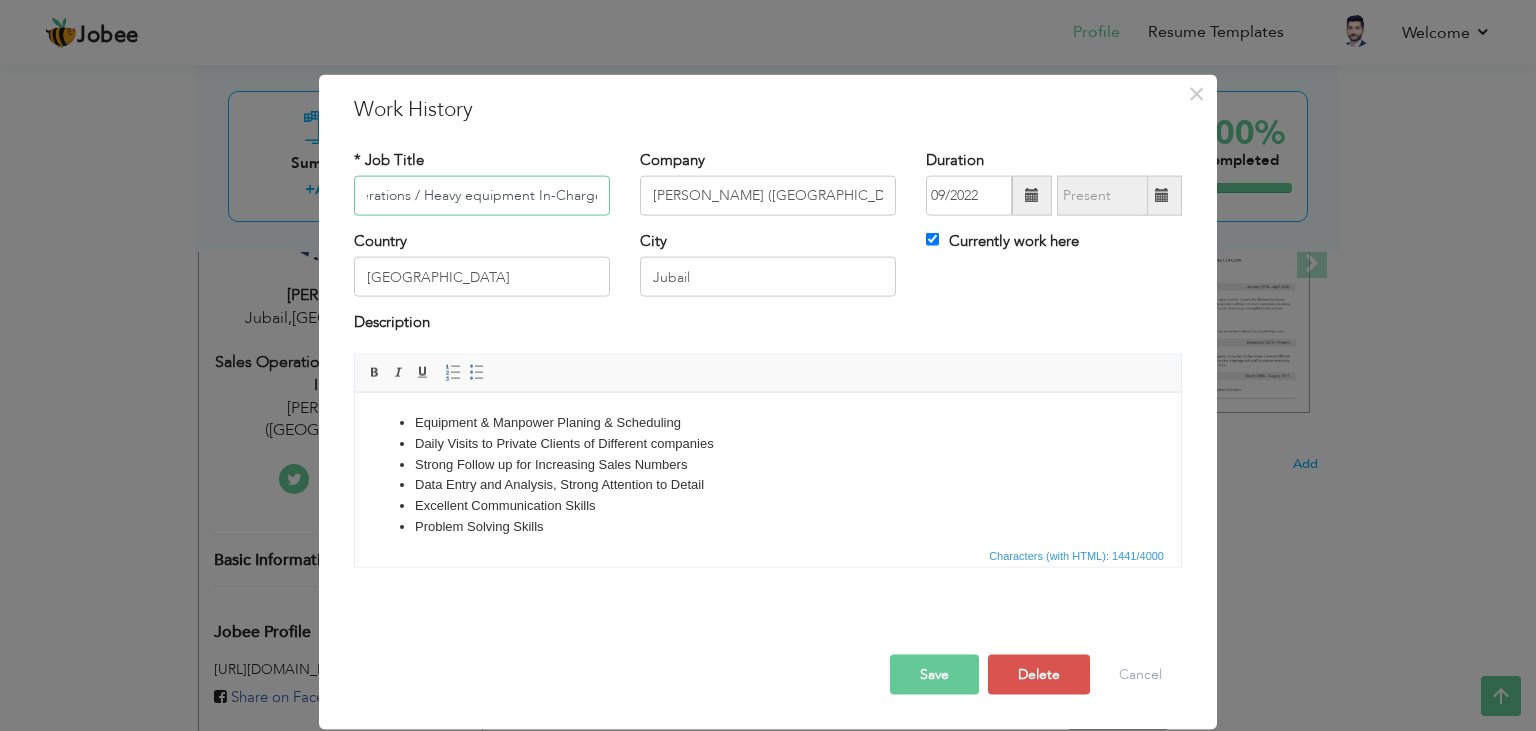 click on "Sales Operations / Heavy equipment In-Charge" at bounding box center (482, 196) 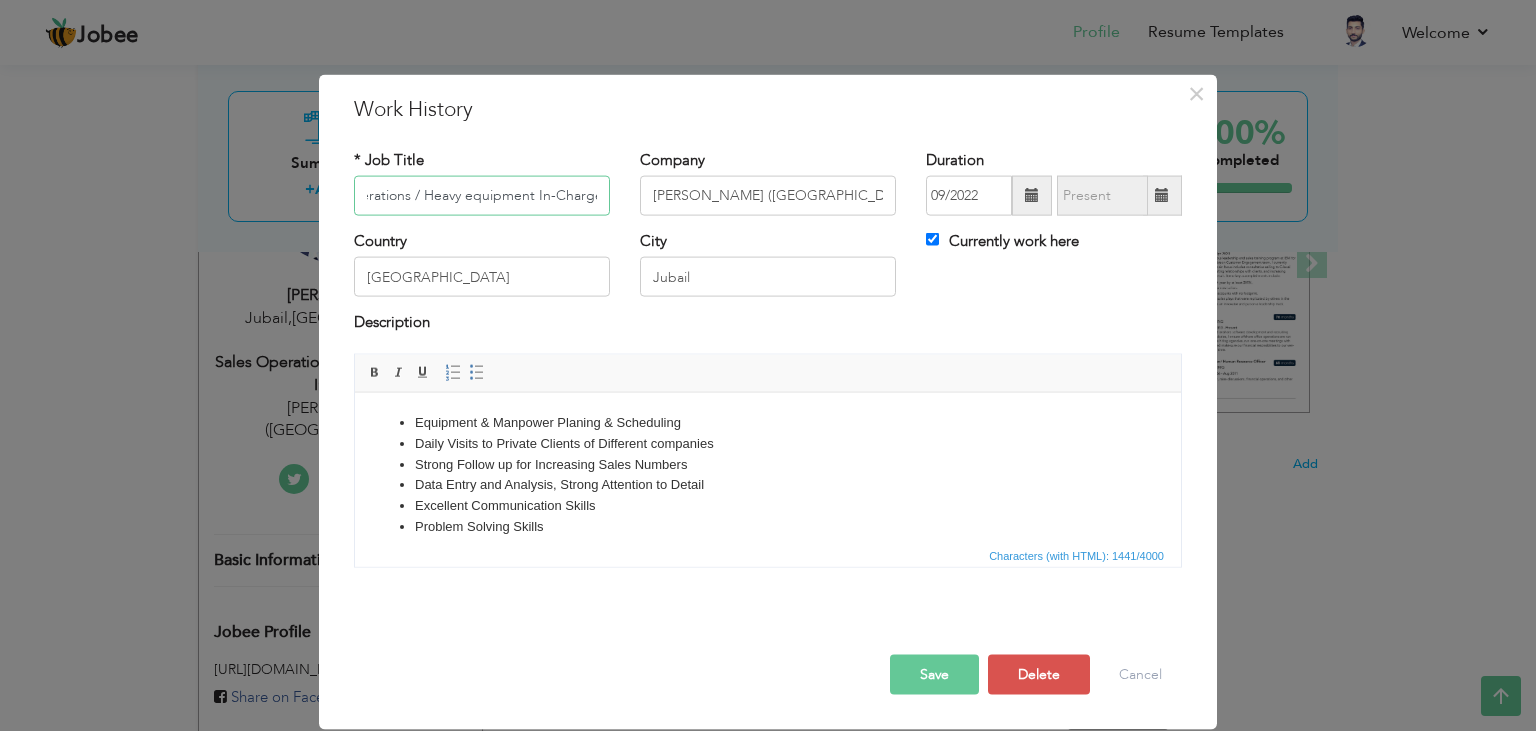 scroll, scrollTop: 0, scrollLeft: 0, axis: both 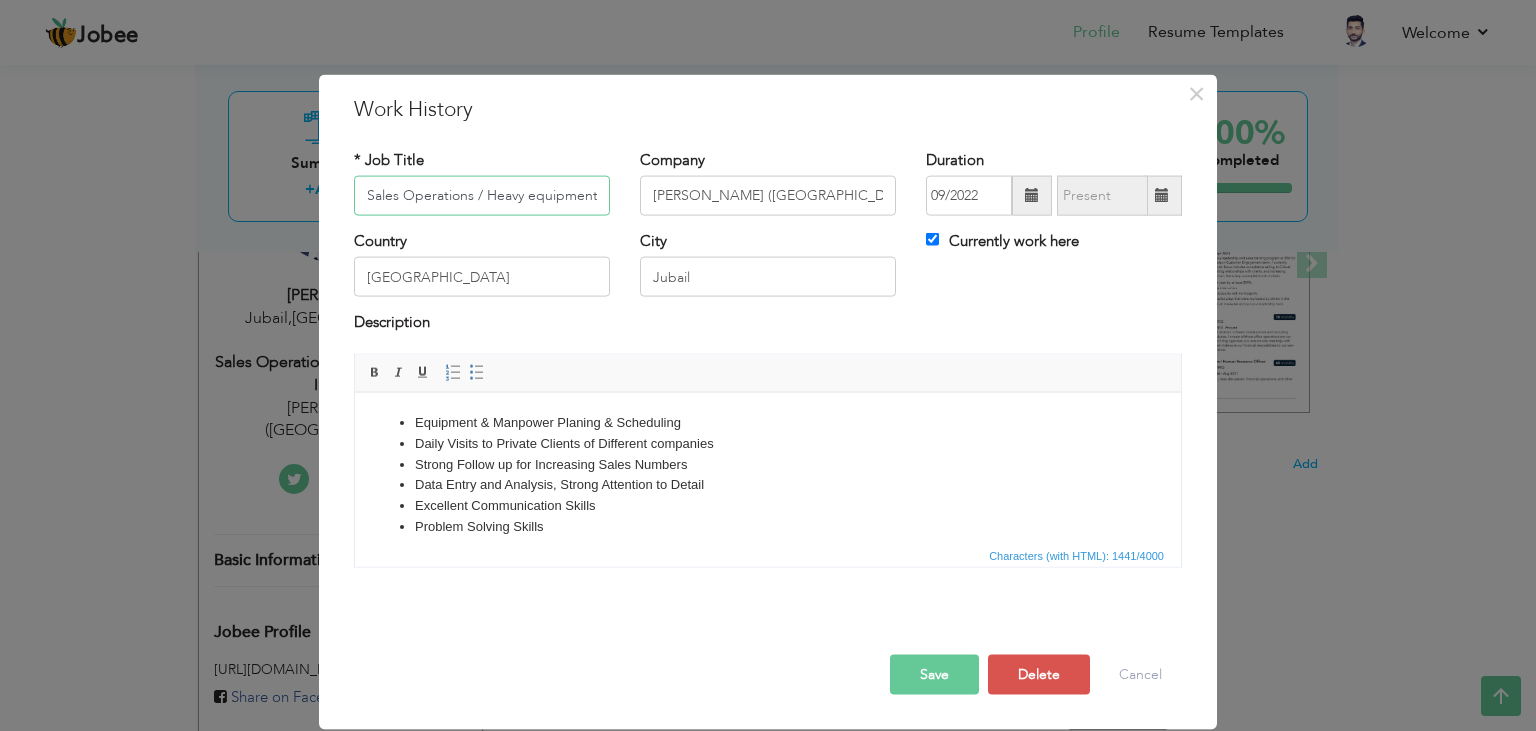 drag, startPoint x: 404, startPoint y: 202, endPoint x: 288, endPoint y: 204, distance: 116.01724 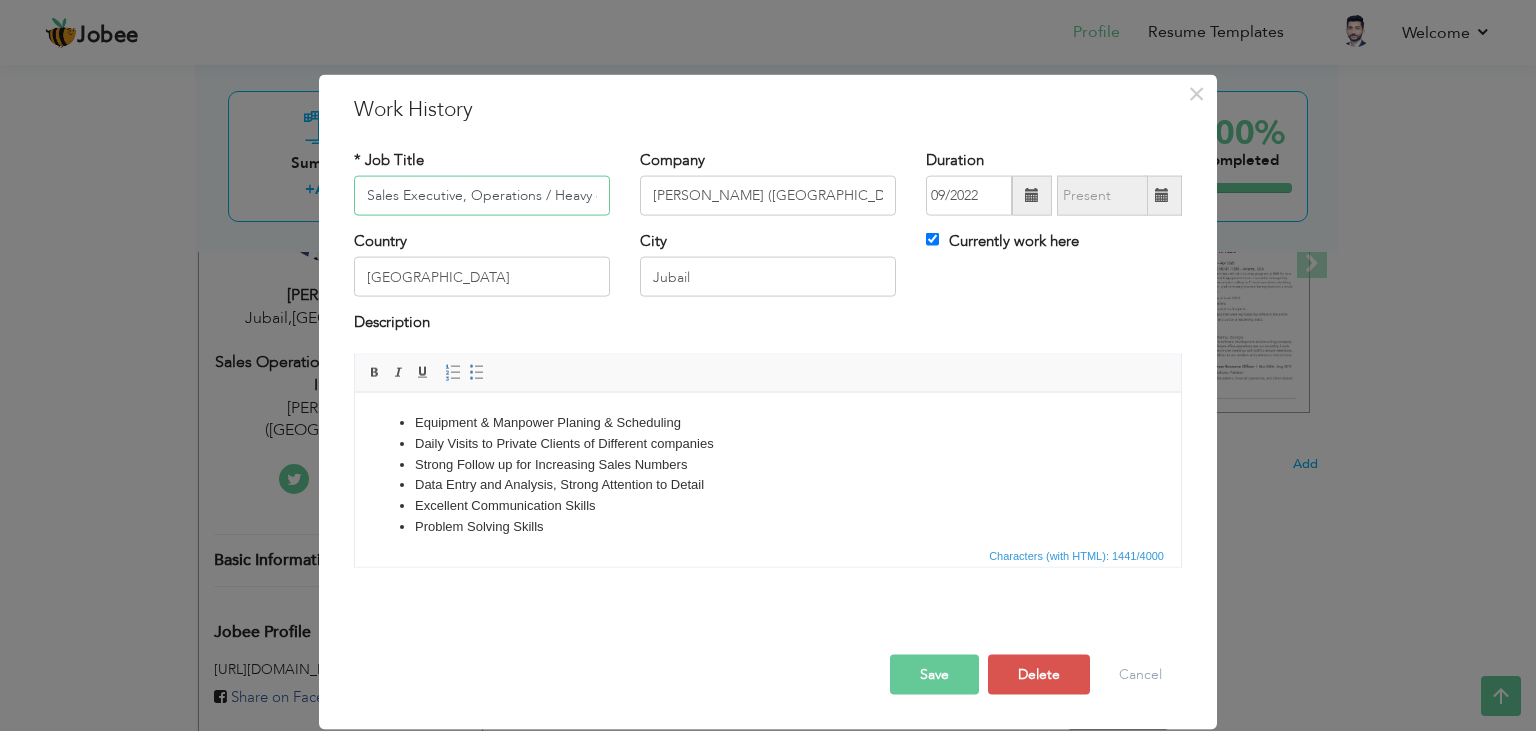 scroll, scrollTop: 0, scrollLeft: 130, axis: horizontal 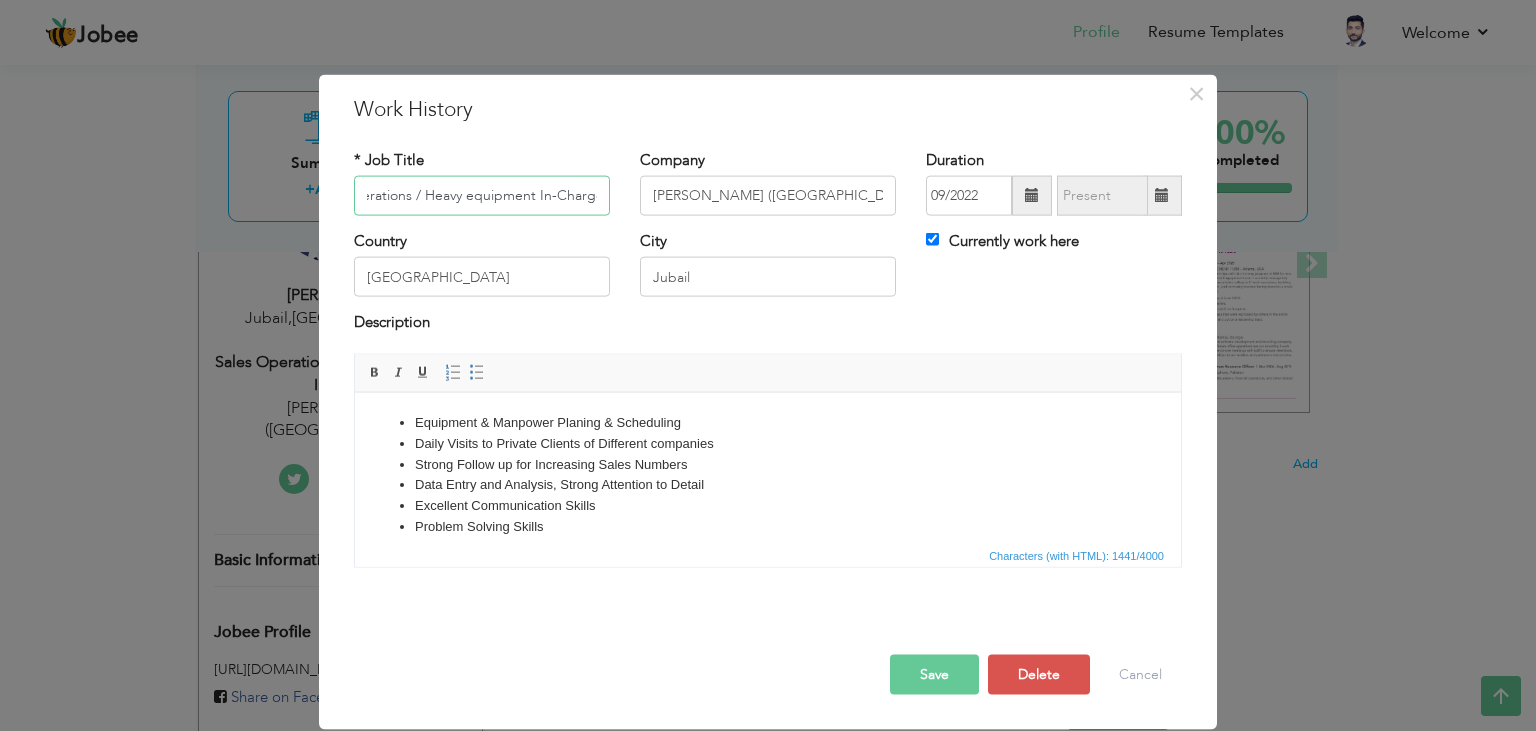 drag, startPoint x: 554, startPoint y: 191, endPoint x: 678, endPoint y: 205, distance: 124.78782 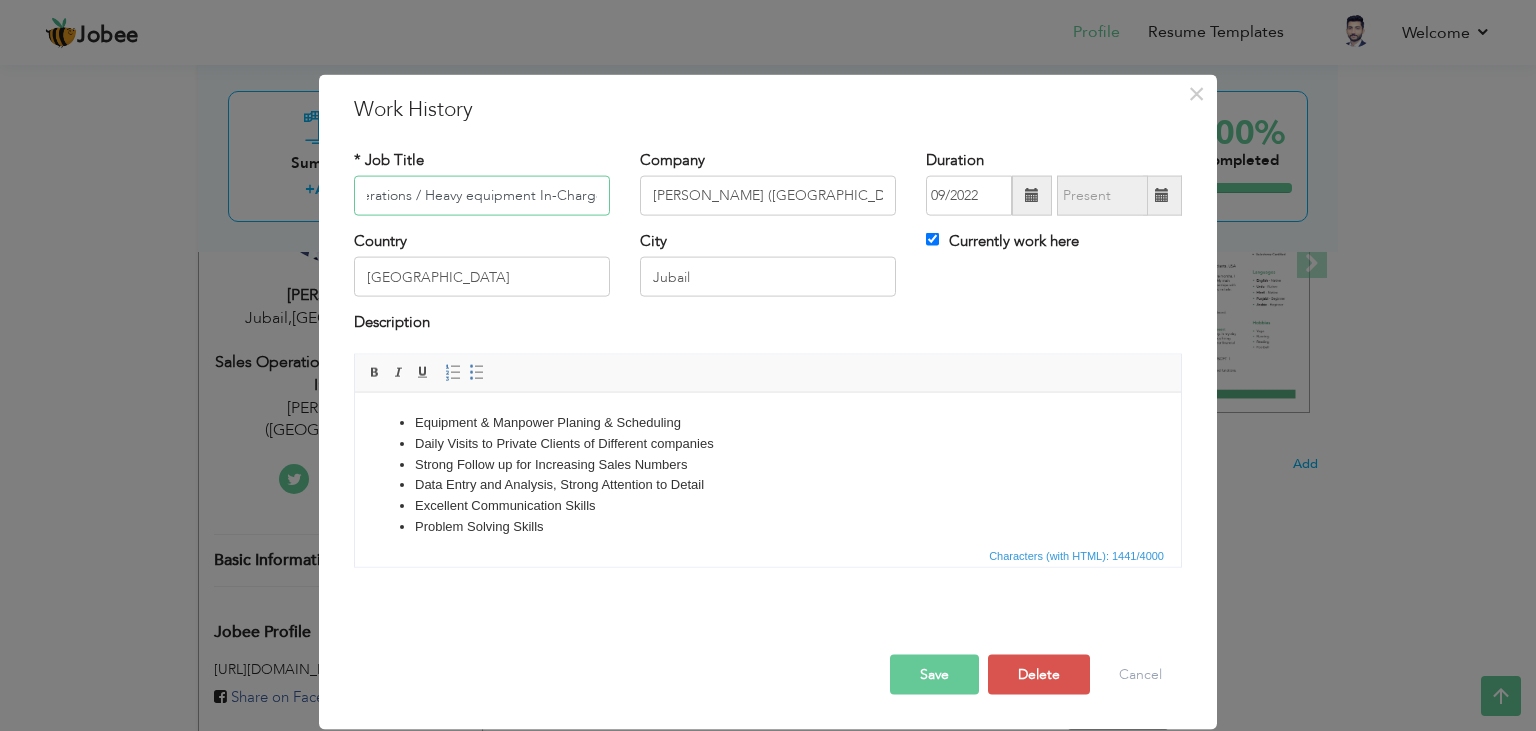 type on "Sales Executive, Operations / Heavy equipment In-Charge" 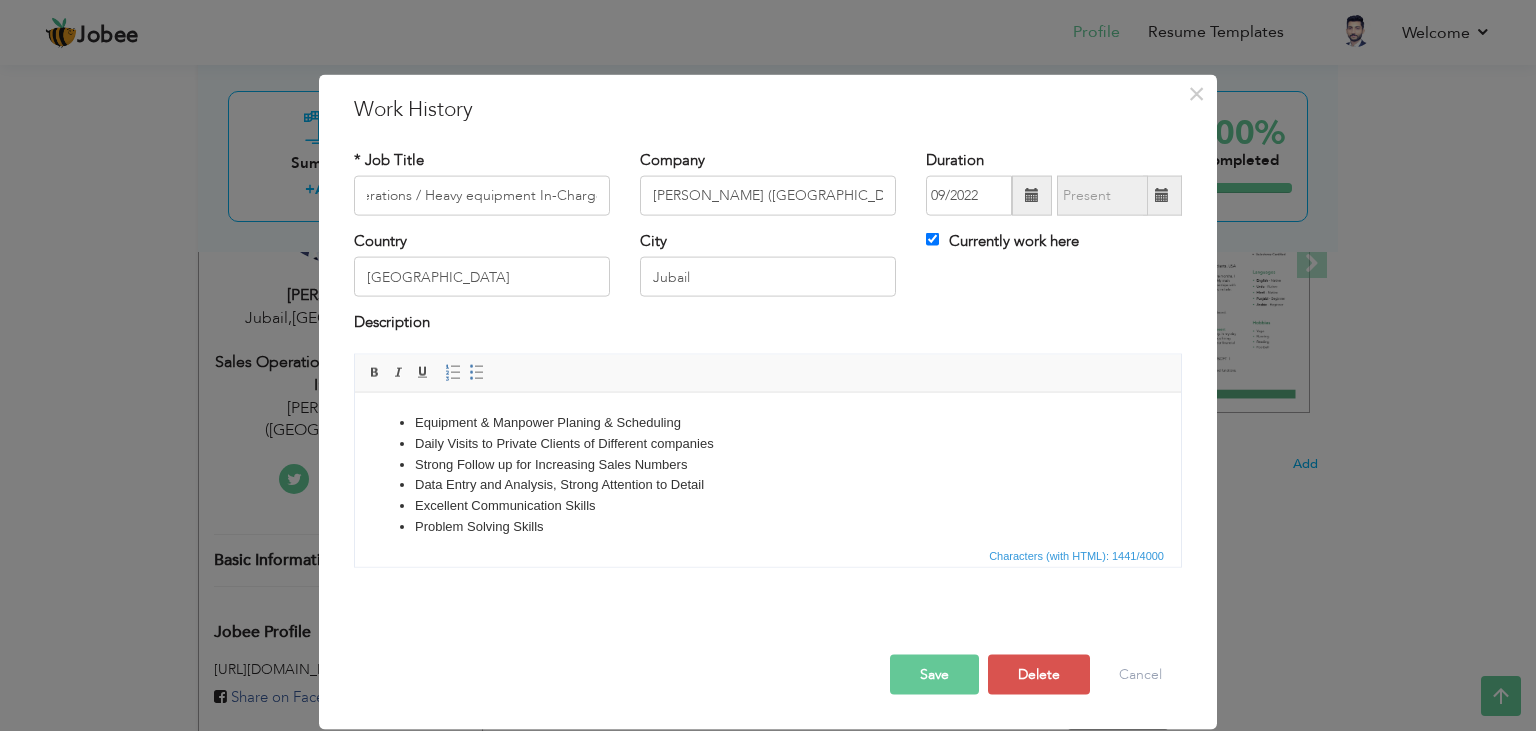 click on "Strong Follow up for Increasing Sales Numbers" at bounding box center [768, 464] 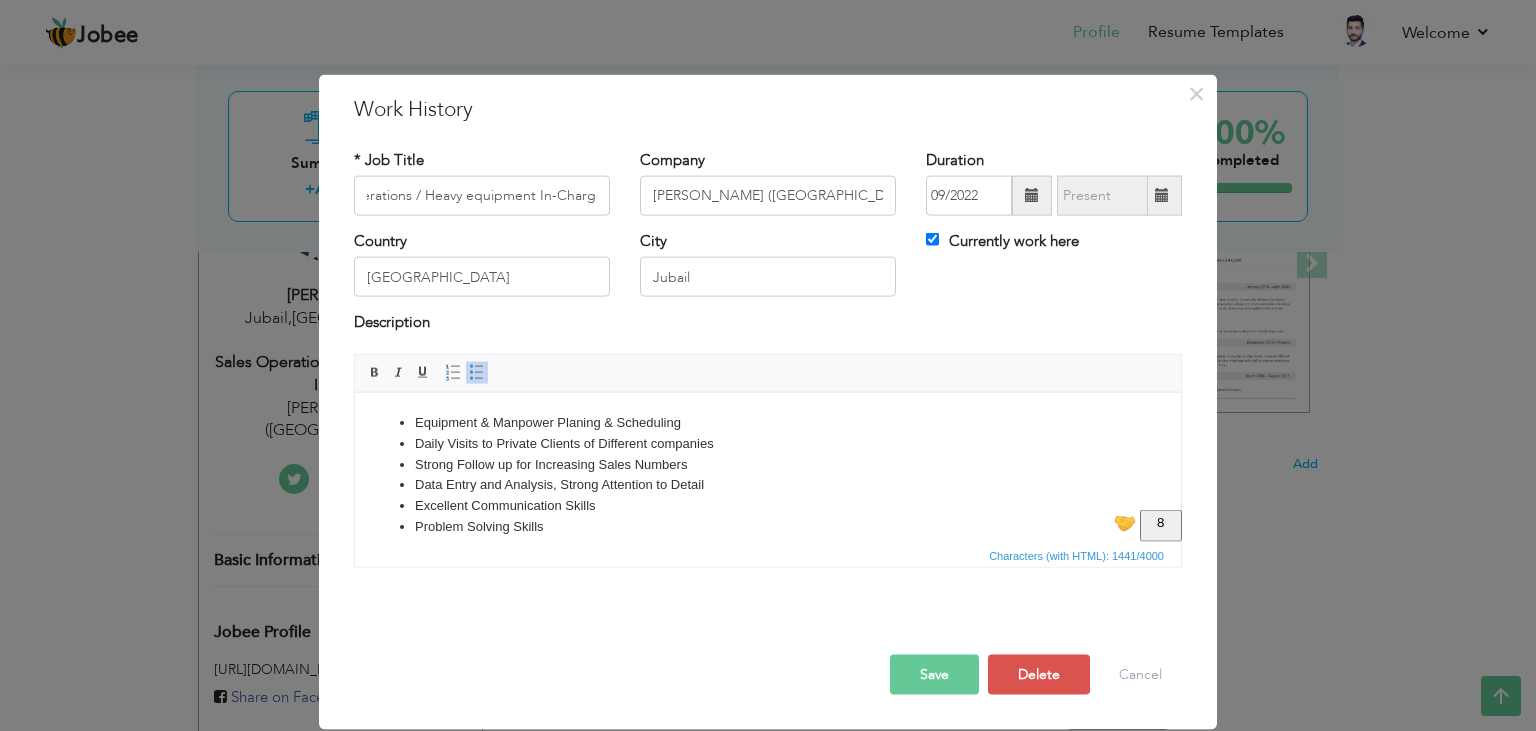 click on "Equipment & Manpower Planing & Scheduling" at bounding box center [768, 422] 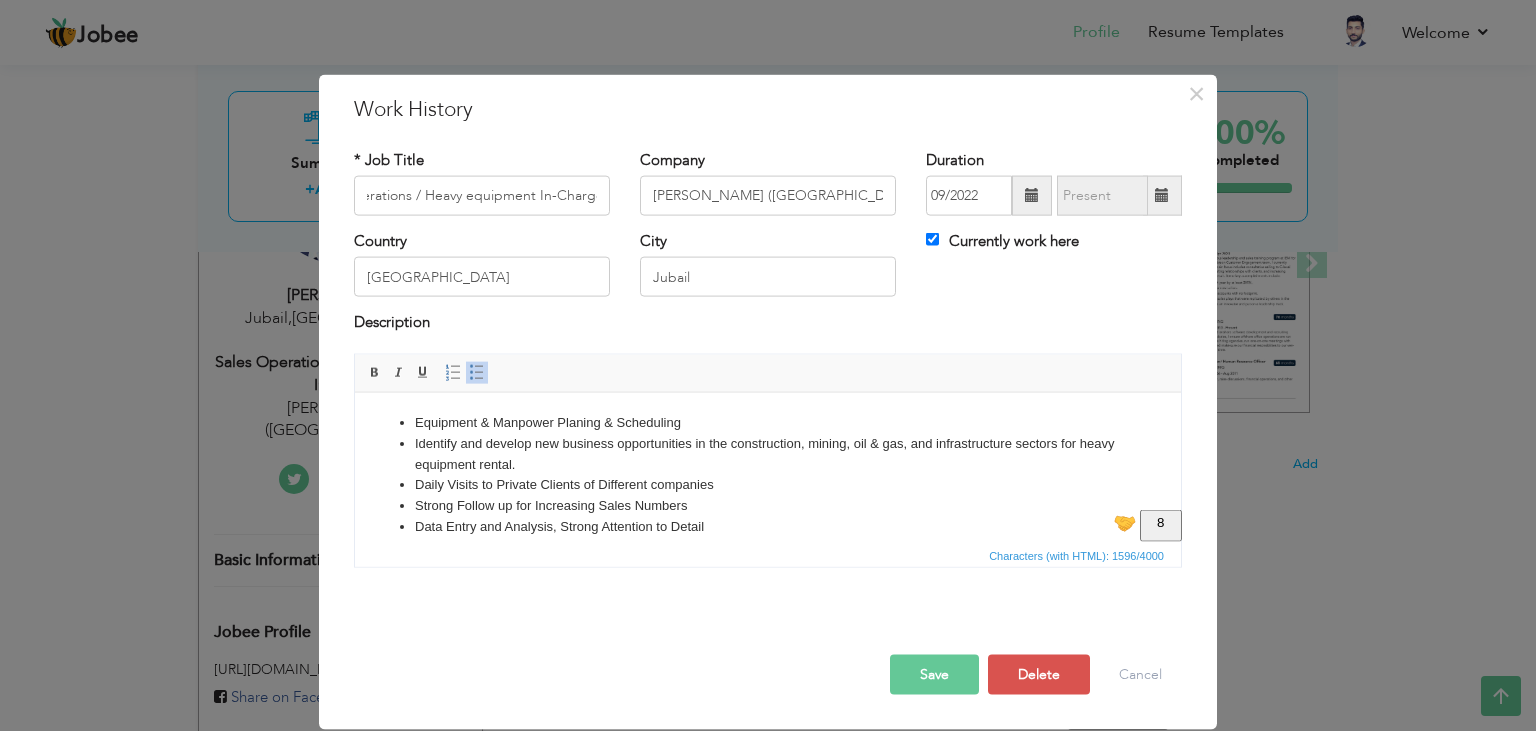 scroll, scrollTop: 64, scrollLeft: 0, axis: vertical 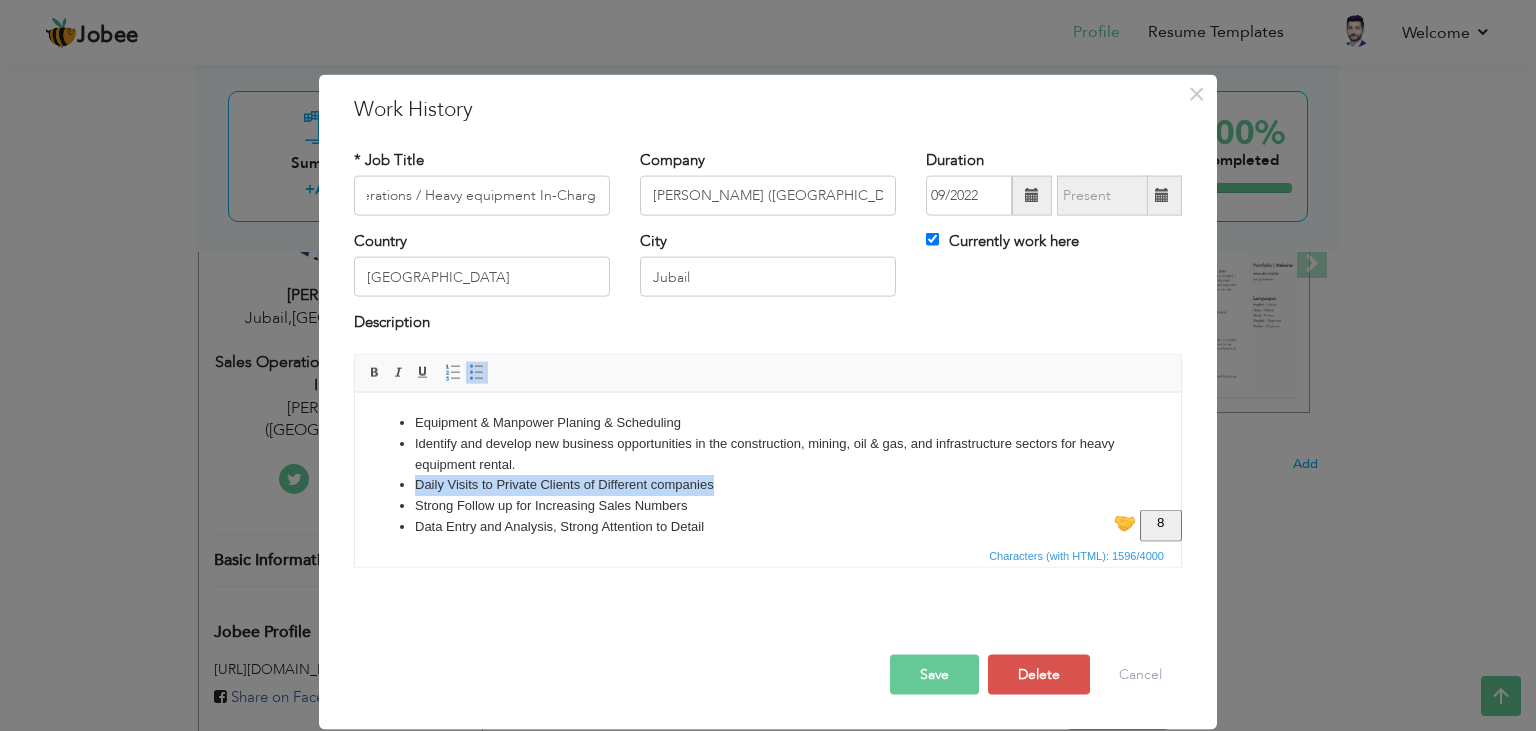 drag, startPoint x: 728, startPoint y: 489, endPoint x: 416, endPoint y: 488, distance: 312.00162 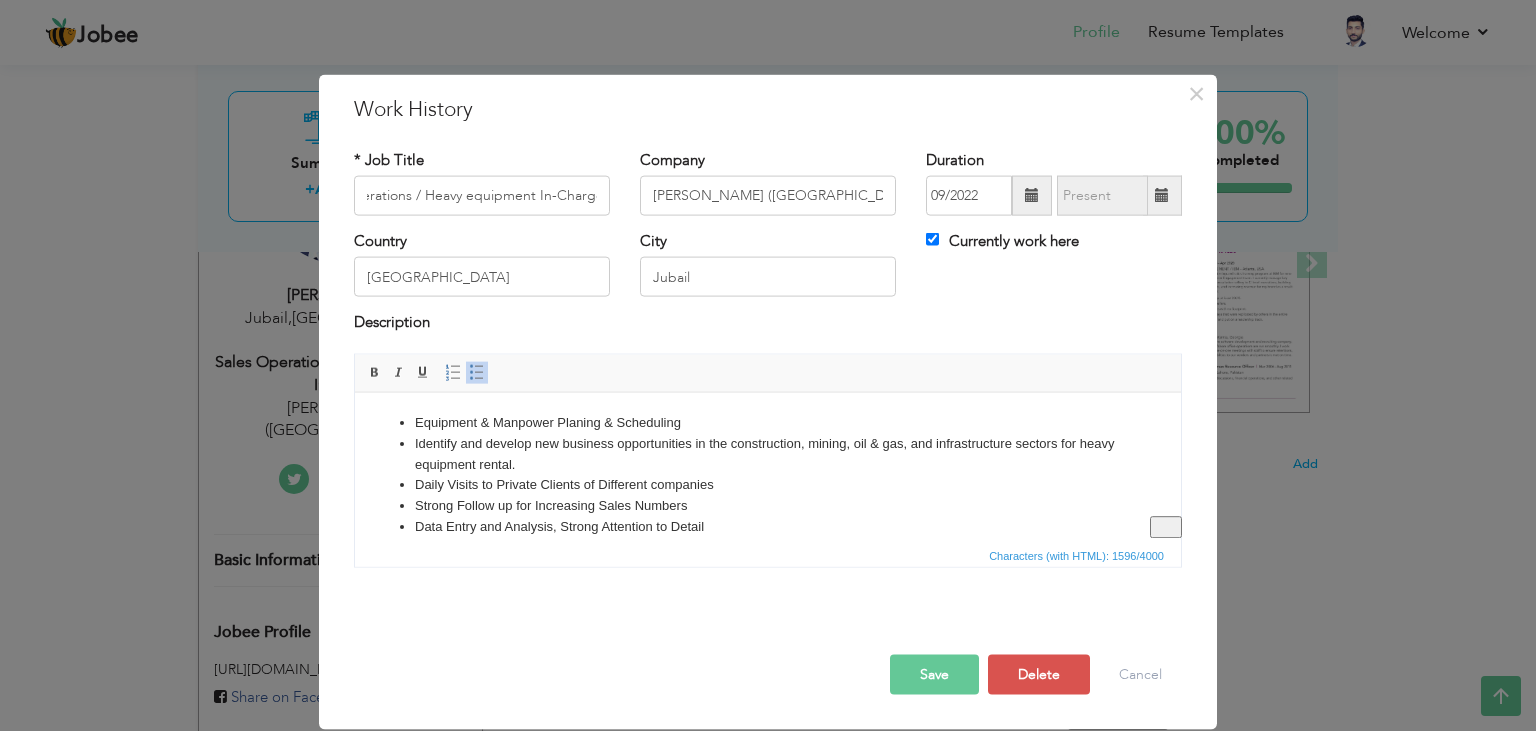 type 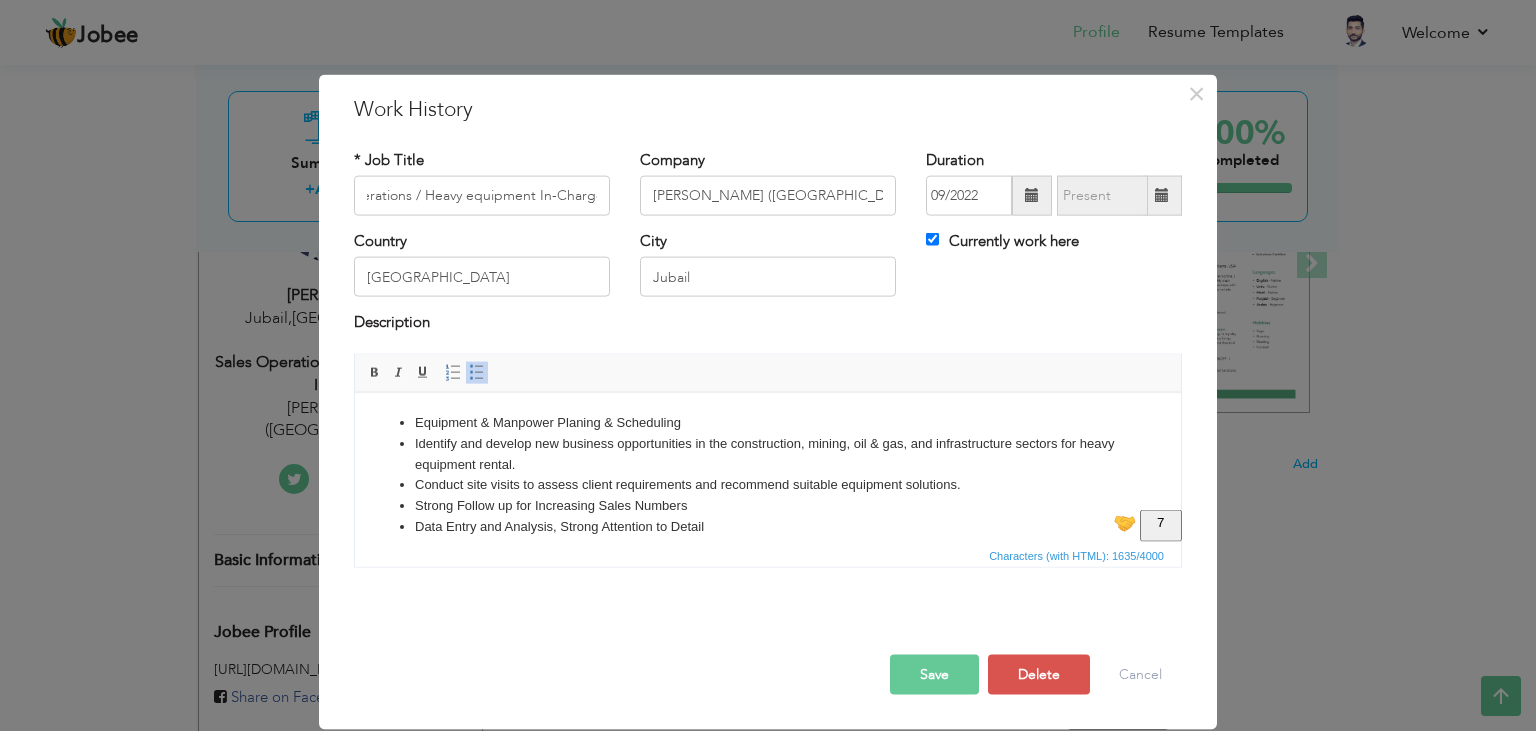 scroll, scrollTop: 54, scrollLeft: 0, axis: vertical 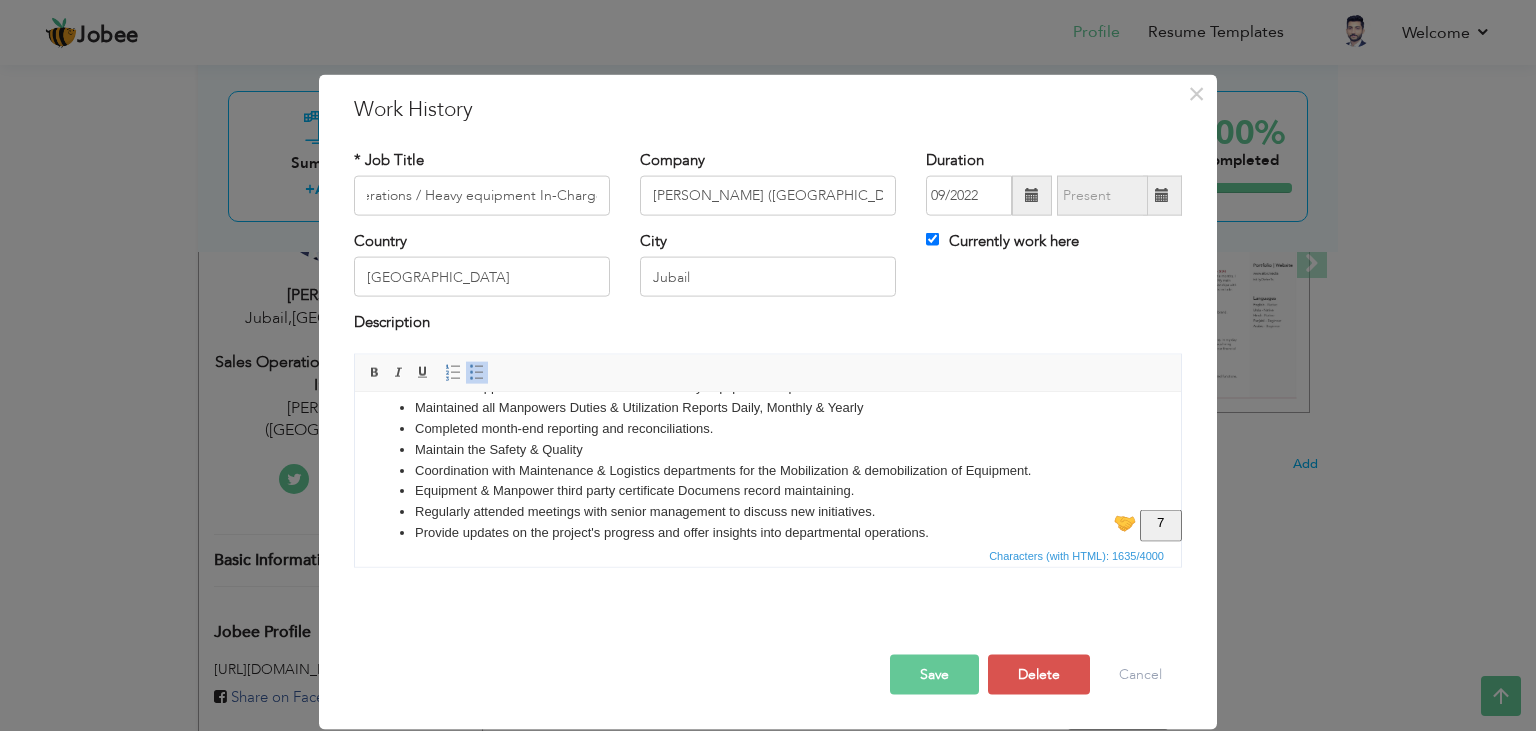 click on "Regularly attended meetings with senior management to discuss new initiatives." at bounding box center (768, 511) 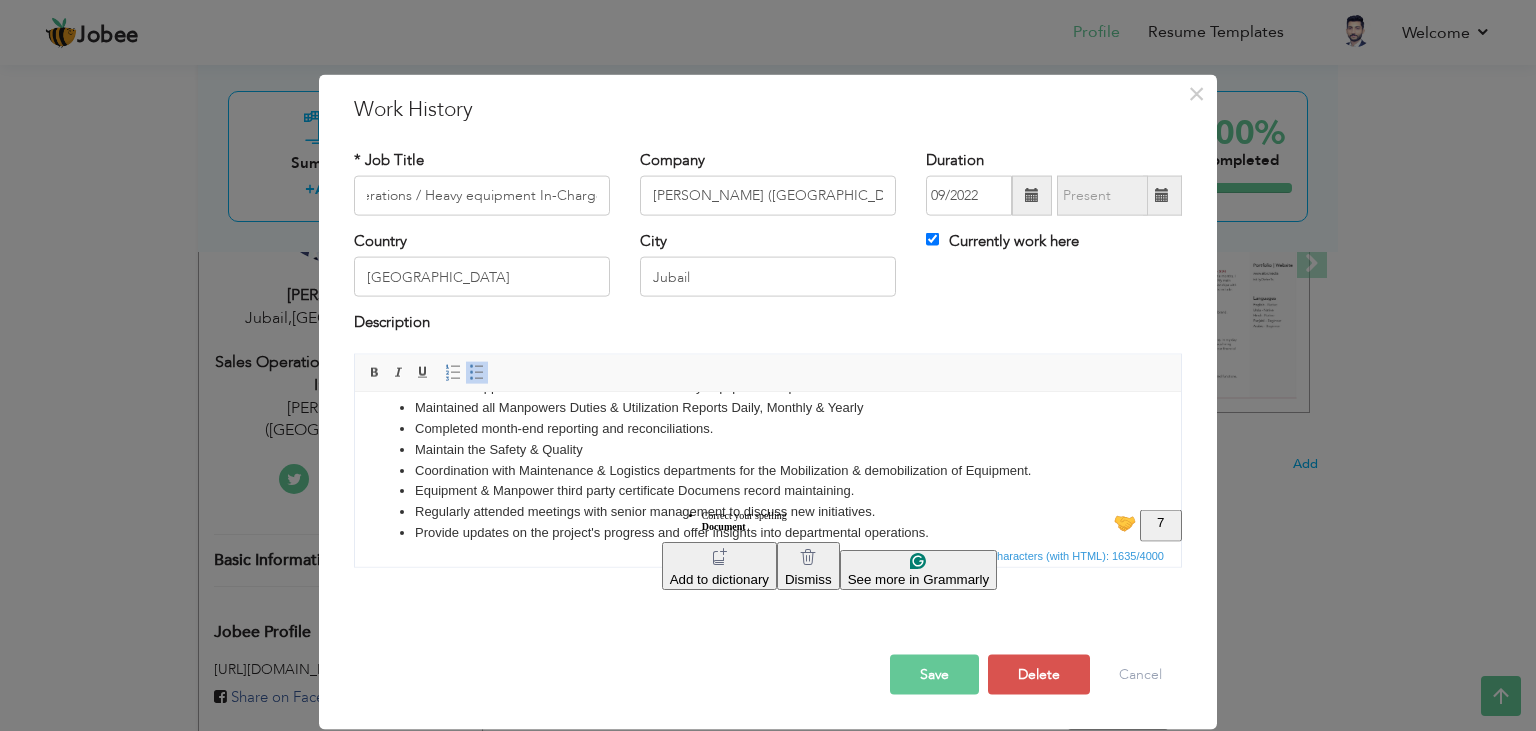 click on "Jobee
Profile
Resume Templates
Resume Templates
Cover Letters
About
My Resume
Welcome
Settings
Log off" at bounding box center (768, 49) 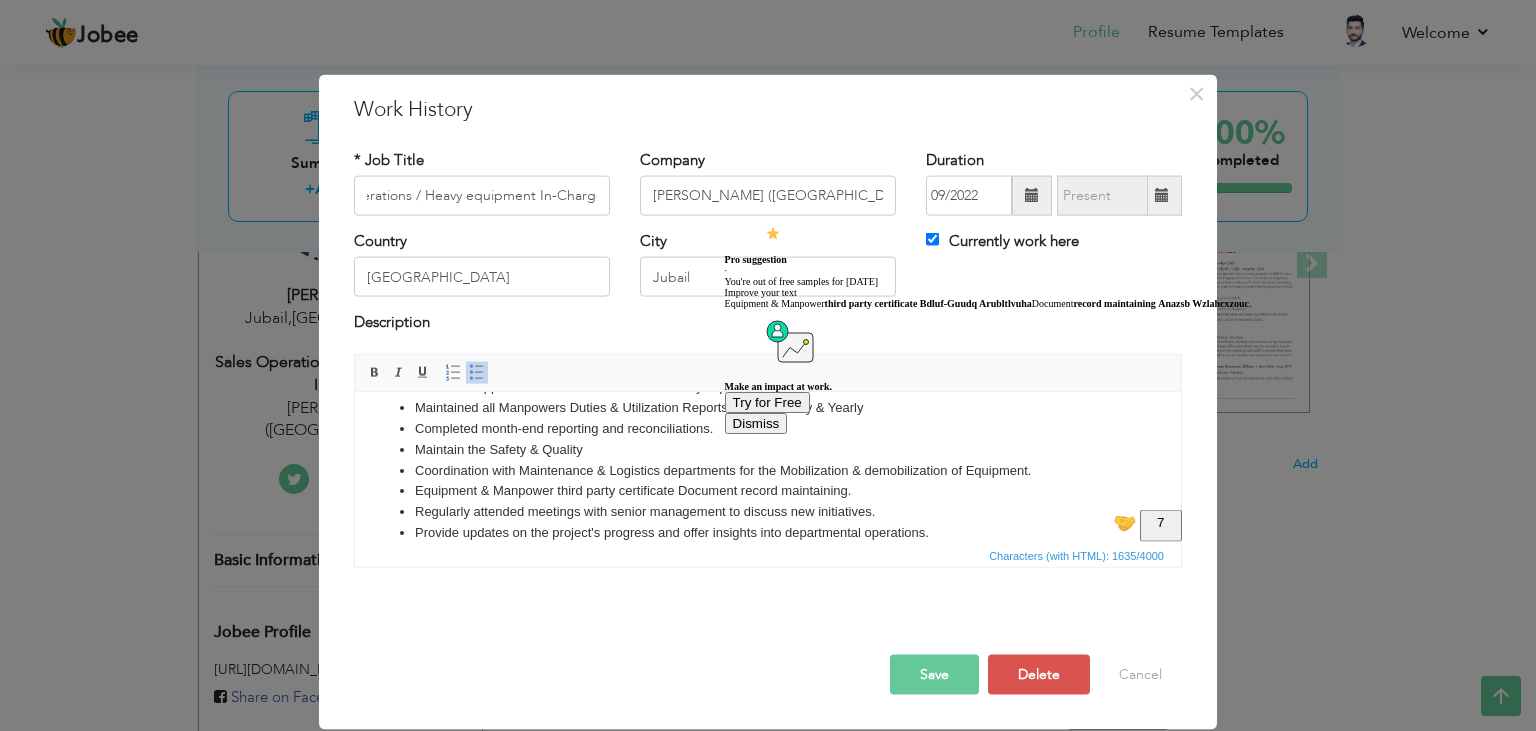 click on "Coordination with Maintenance & Logistics departments for the Mobilization & demobilization of Equipment." at bounding box center (768, 470) 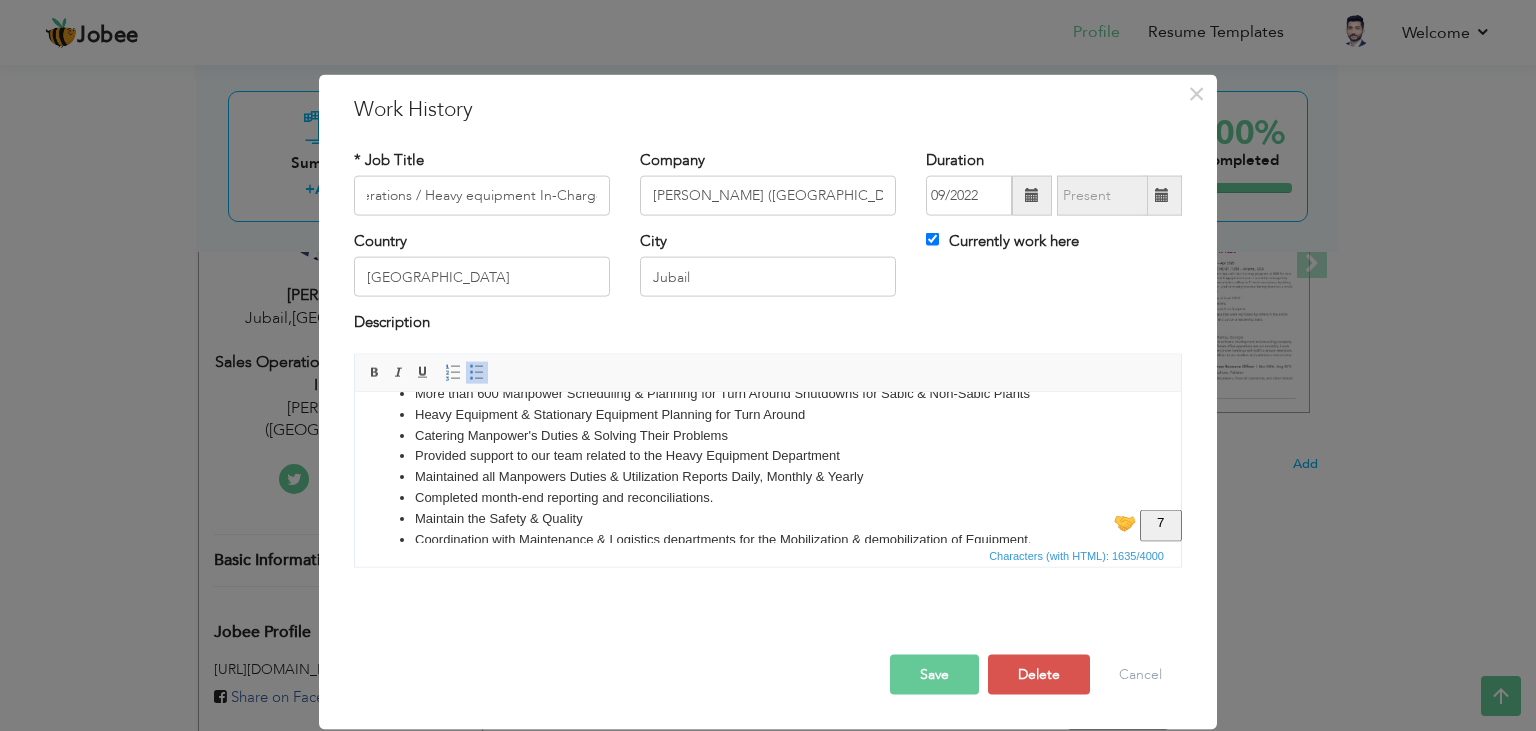 scroll, scrollTop: 200, scrollLeft: 0, axis: vertical 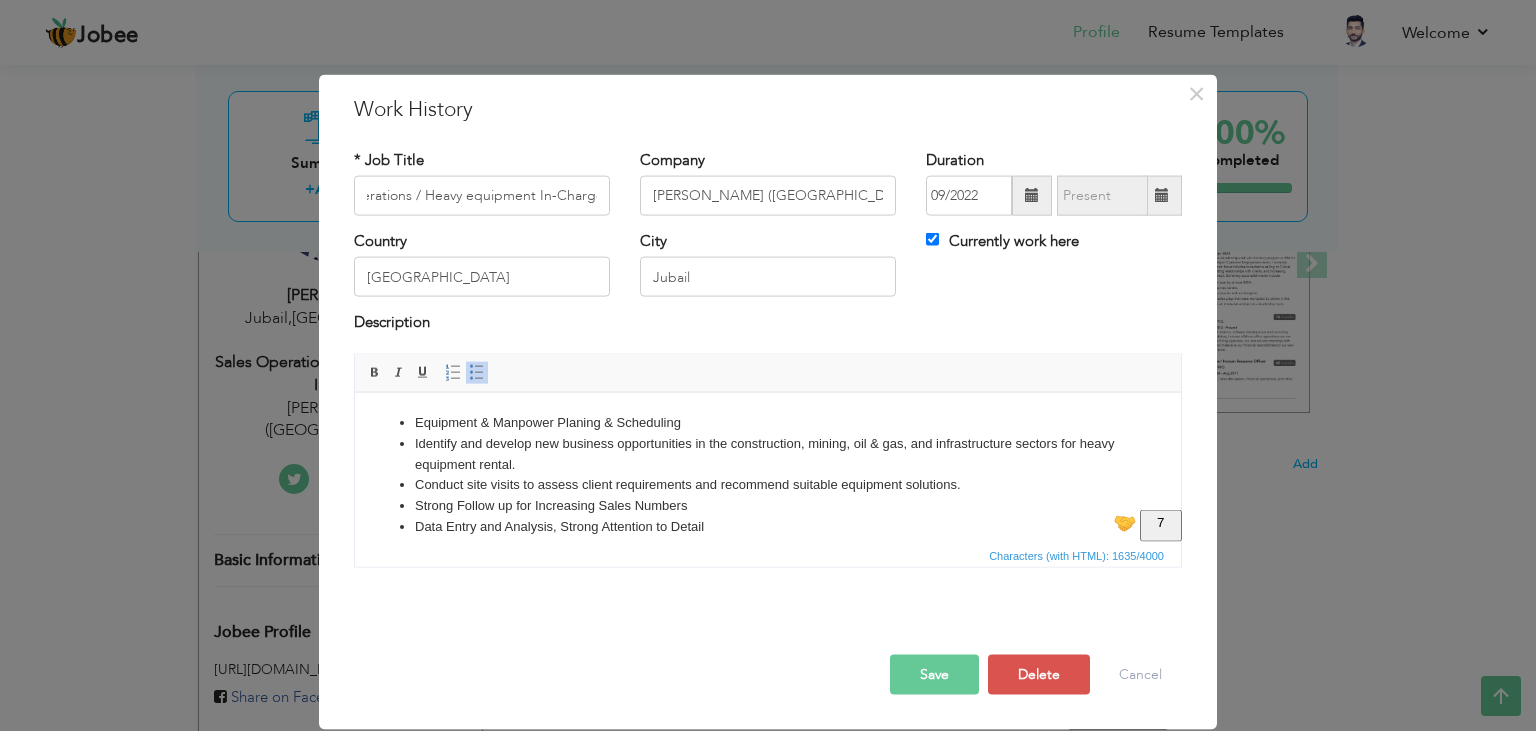 drag, startPoint x: 531, startPoint y: 459, endPoint x: 397, endPoint y: 447, distance: 134.53624 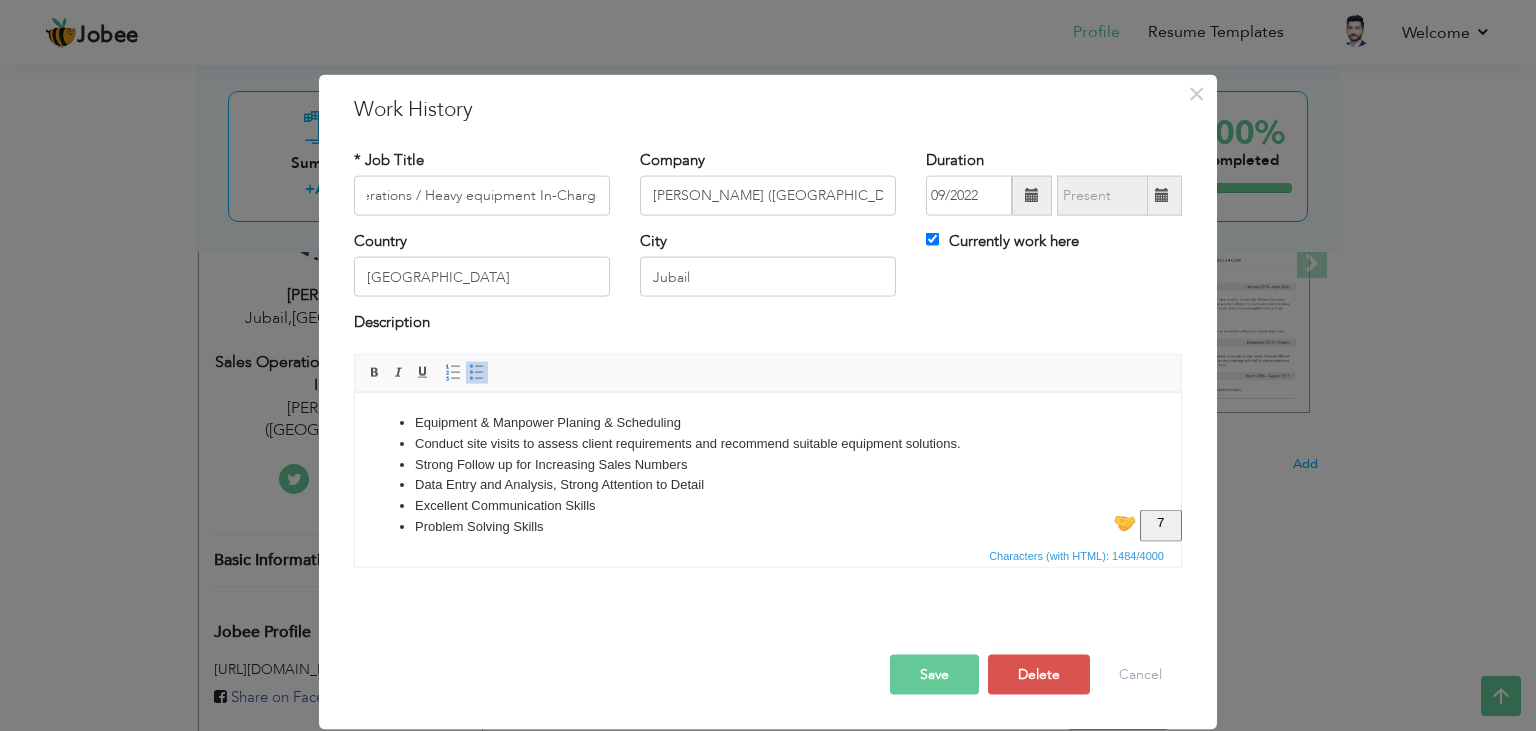 click on "Equipment & Manpower Planing & Scheduling    Conduct site visits to assess client requirements and recommend suitable equipment solutions.  Strong Follow up for Increasing Sales Numbers  Data Entry and Analysis, Strong Attention to Detail  Excellent Communication Skills  Problem Solving Skills Planing For Turn Around Sabic/Non Sabic Plants And private clients Management coordination with Sabic & Maaden Teams for Heavy Mobile & Stationary Equipment More than 600 Manpower Scheduling & Planning for Turn Around Shutdowns for Sabic & Non-Sabic Plants Heavy Equipment & Stationary Equipment Planning for Turn Around Catering Manpower's Duties & Solving Their Problems Provided support to our team related to the Heavy Equipment Department Maintained all Manpowers Duties & Utilization Reports Daily, Monthly & Yearly Completed month-end reporting and reconciliations. Maintain the Safety & Quality Coordination with Maintenance & Logistics departments for the Mobilization & demobilization of Equipment." at bounding box center [768, 609] 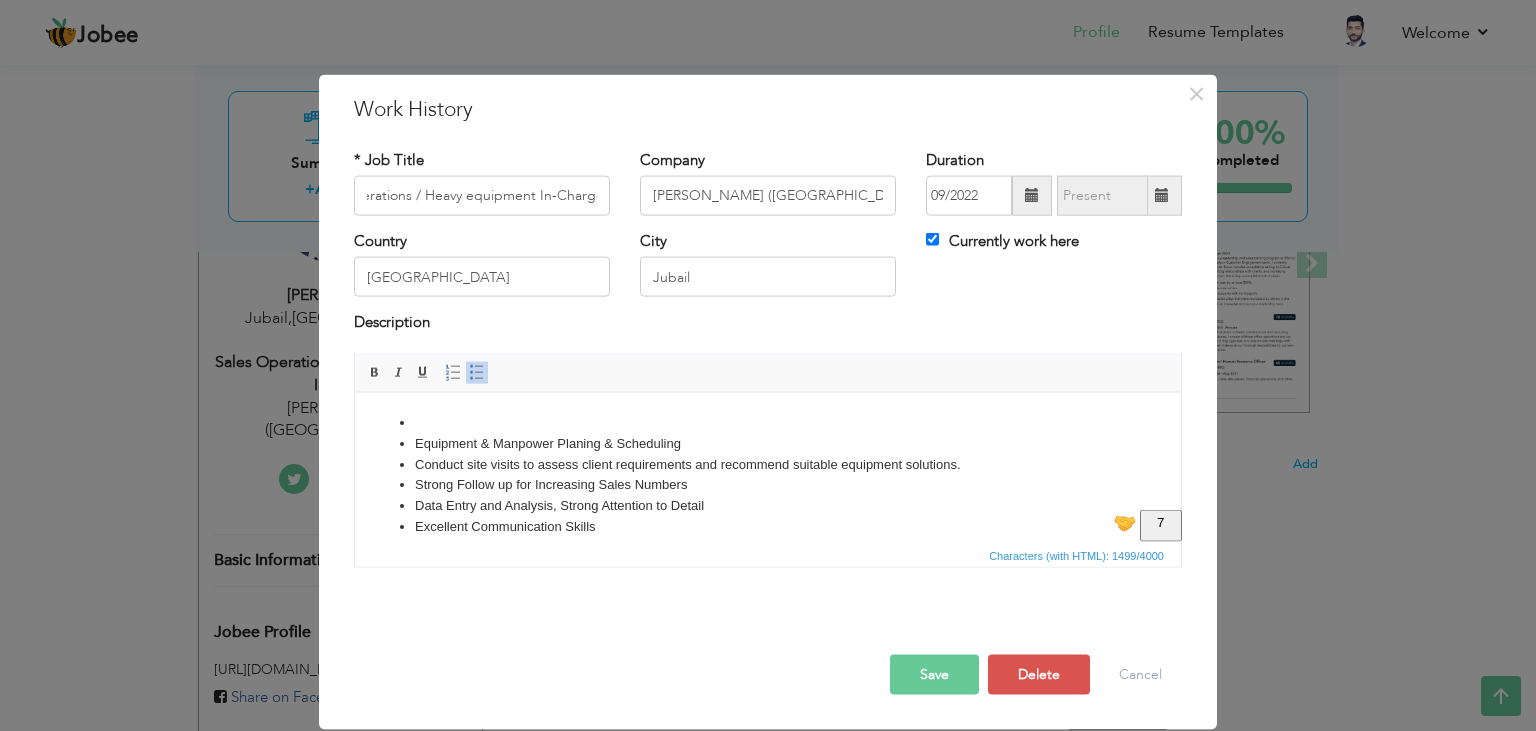 click at bounding box center [768, 422] 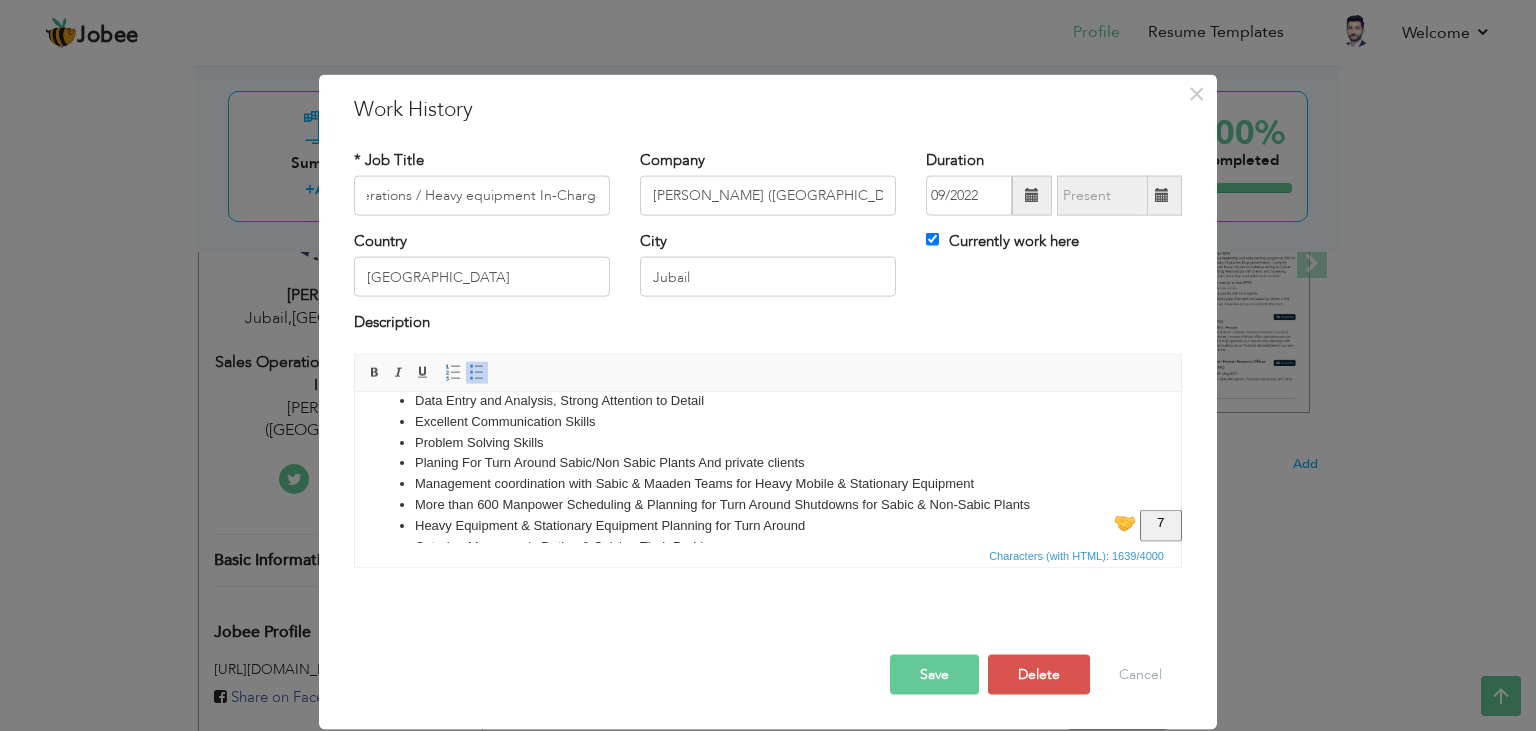 scroll, scrollTop: 160, scrollLeft: 0, axis: vertical 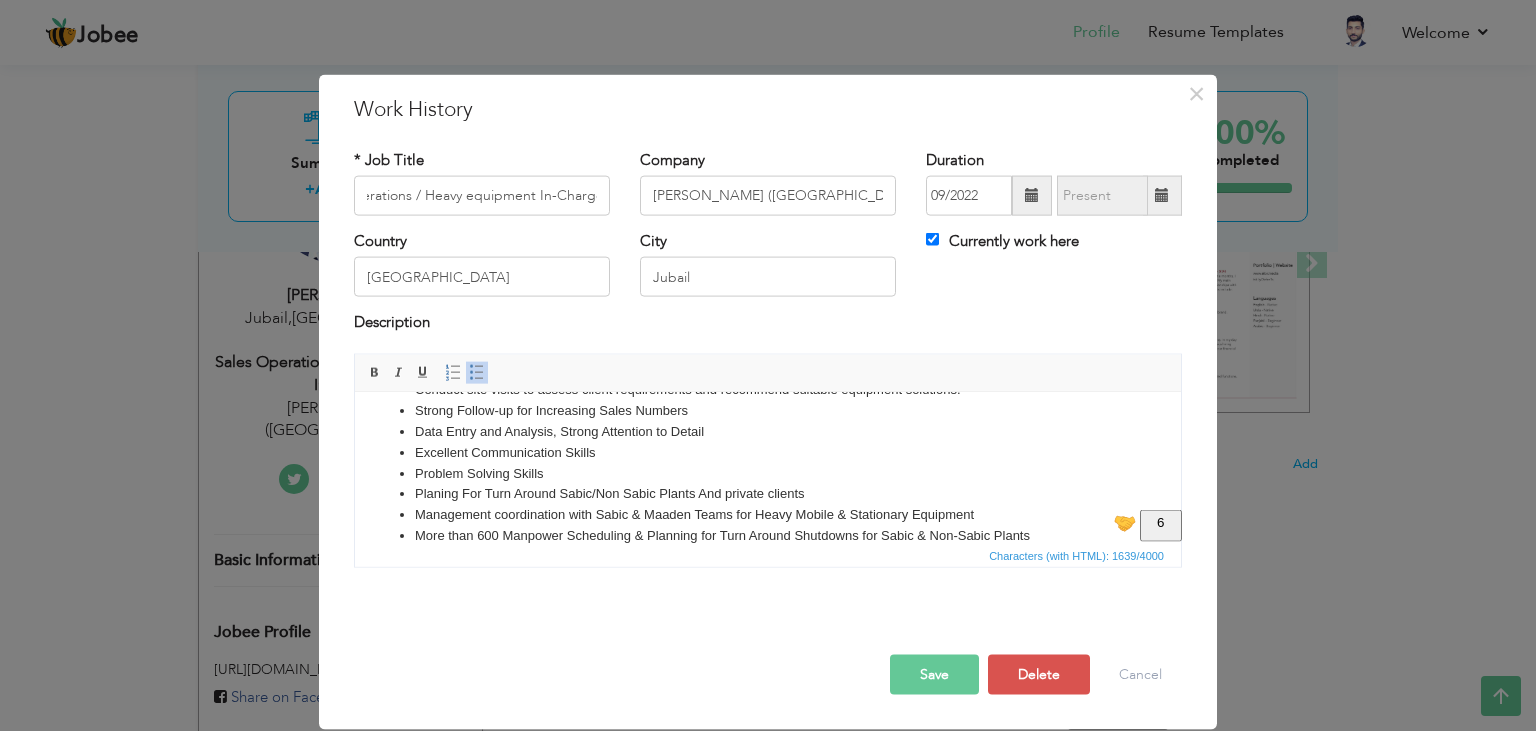 click on "Strong Follow-up for Increasing Sales Numbers" at bounding box center (768, 410) 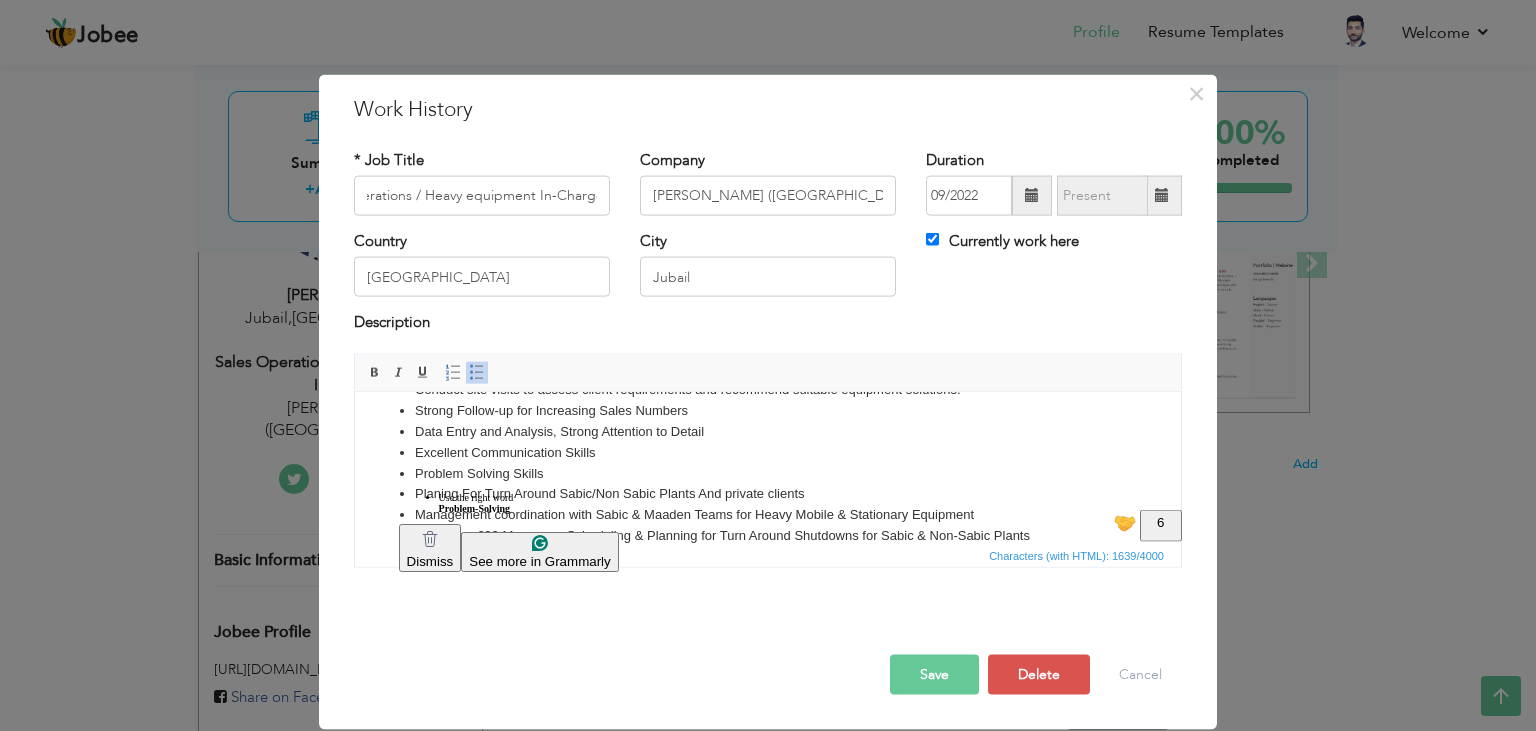 click on "Excellent Communication Skills" at bounding box center (768, 452) 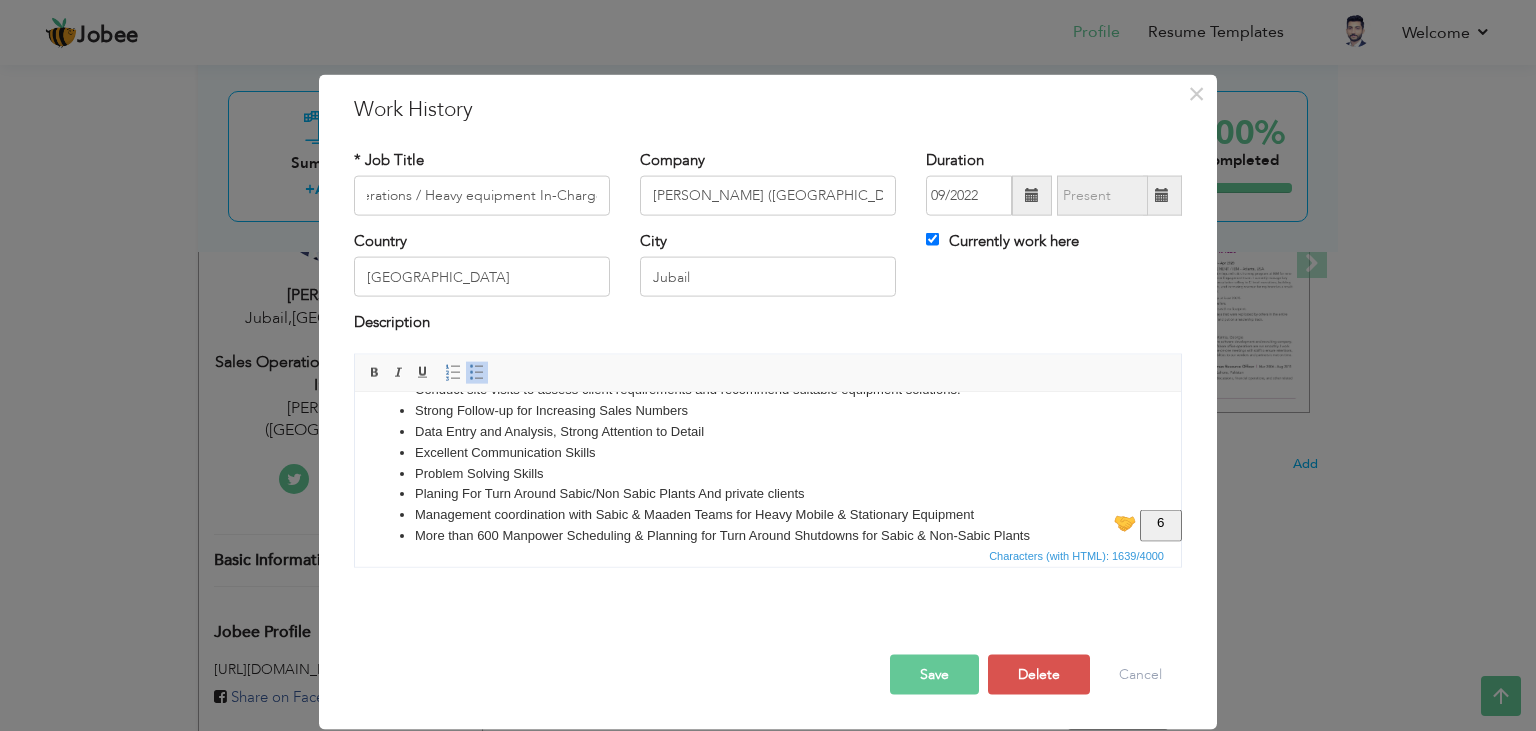 click on "Problem Solving Skills" at bounding box center (768, 473) 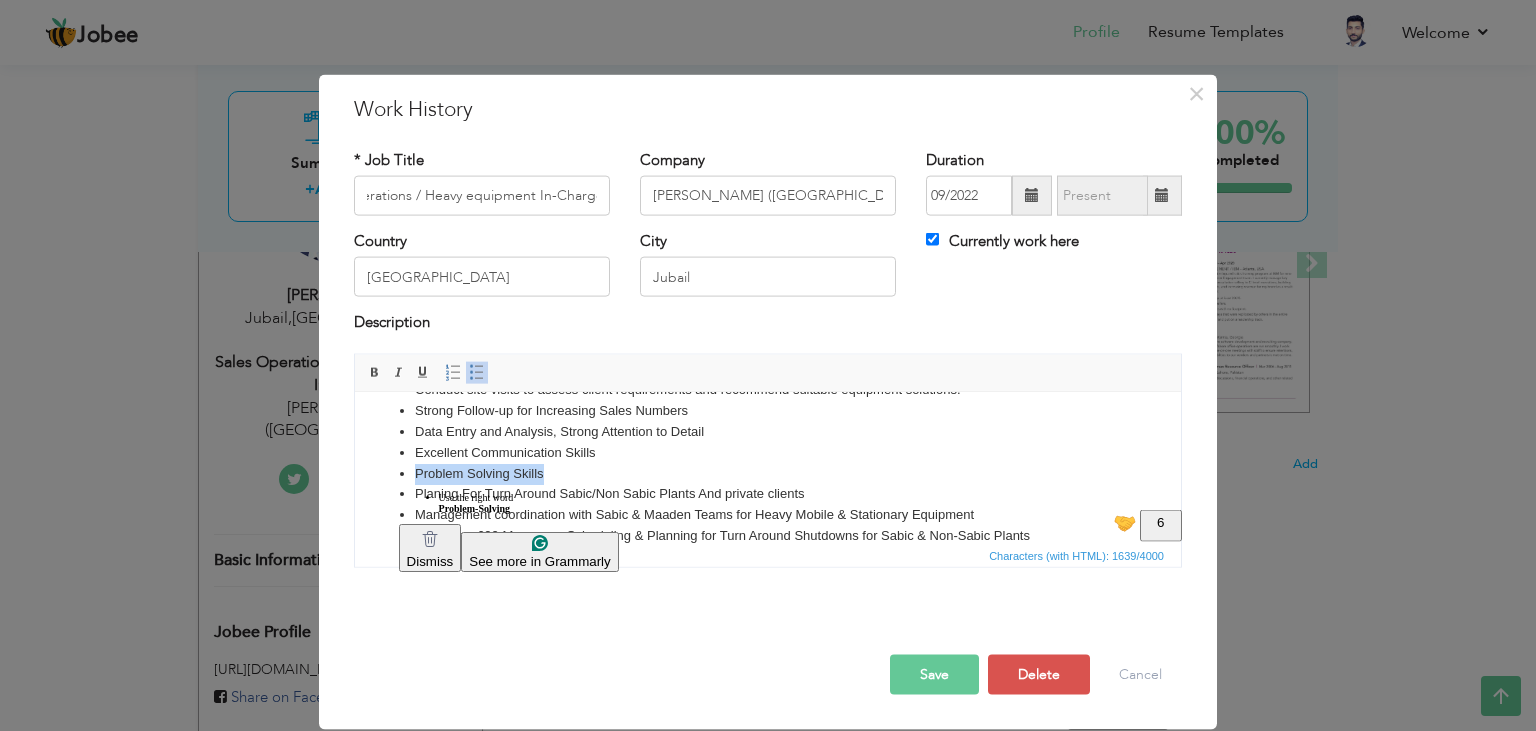 drag, startPoint x: 544, startPoint y: 469, endPoint x: 389, endPoint y: 465, distance: 155.0516 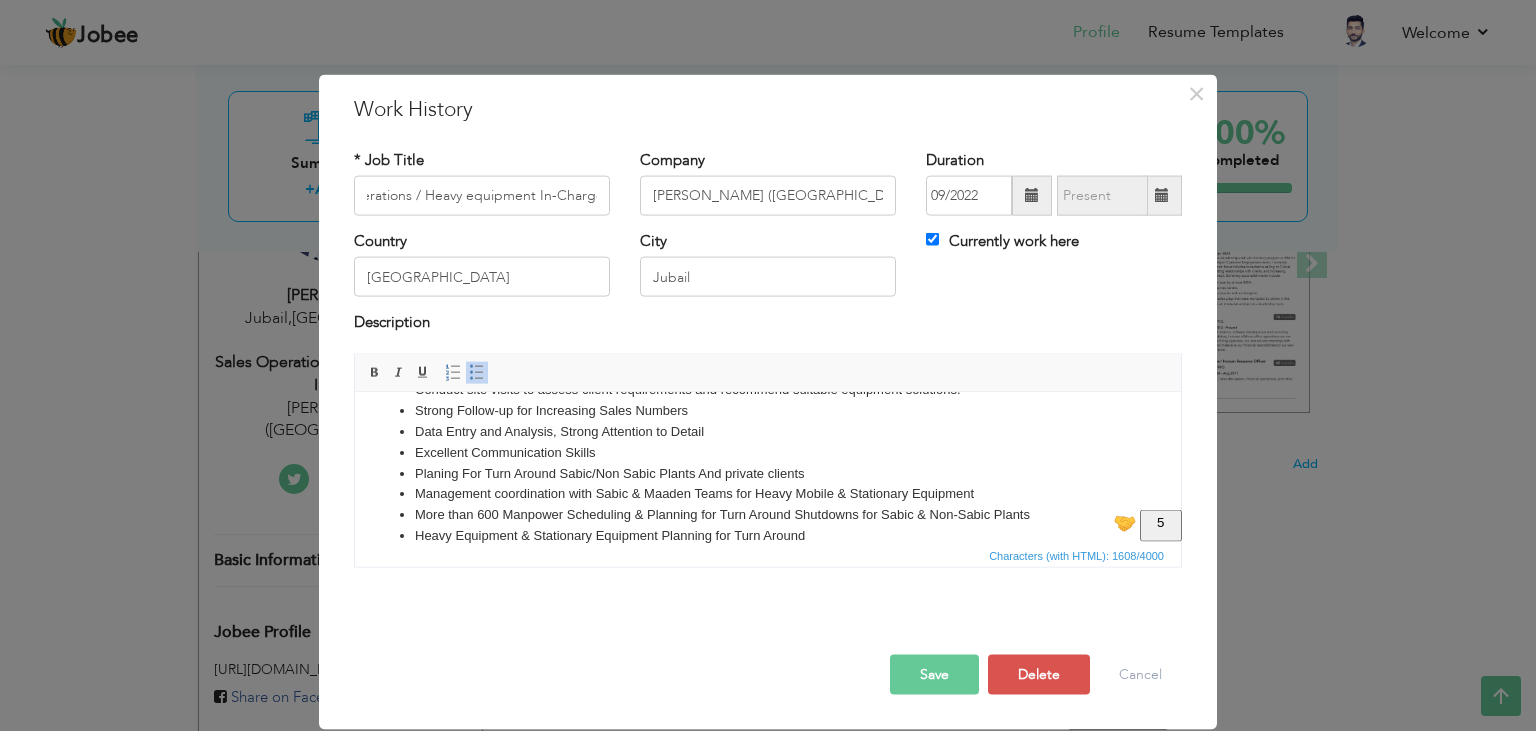 scroll, scrollTop: 200, scrollLeft: 0, axis: vertical 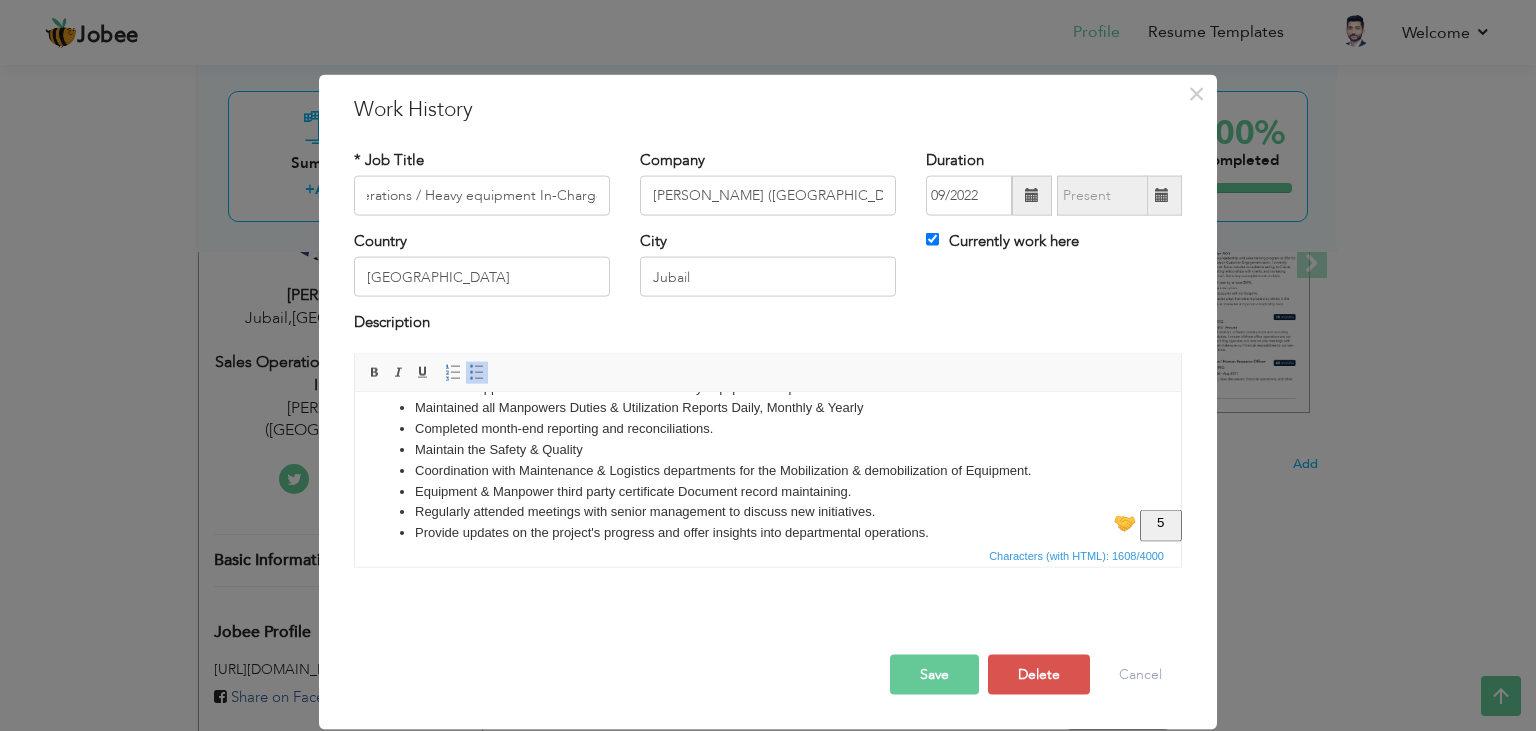 click on "Coordination with Maintenance & Logistics departments for the Mobilization & demobilization of Equipment." at bounding box center [768, 470] 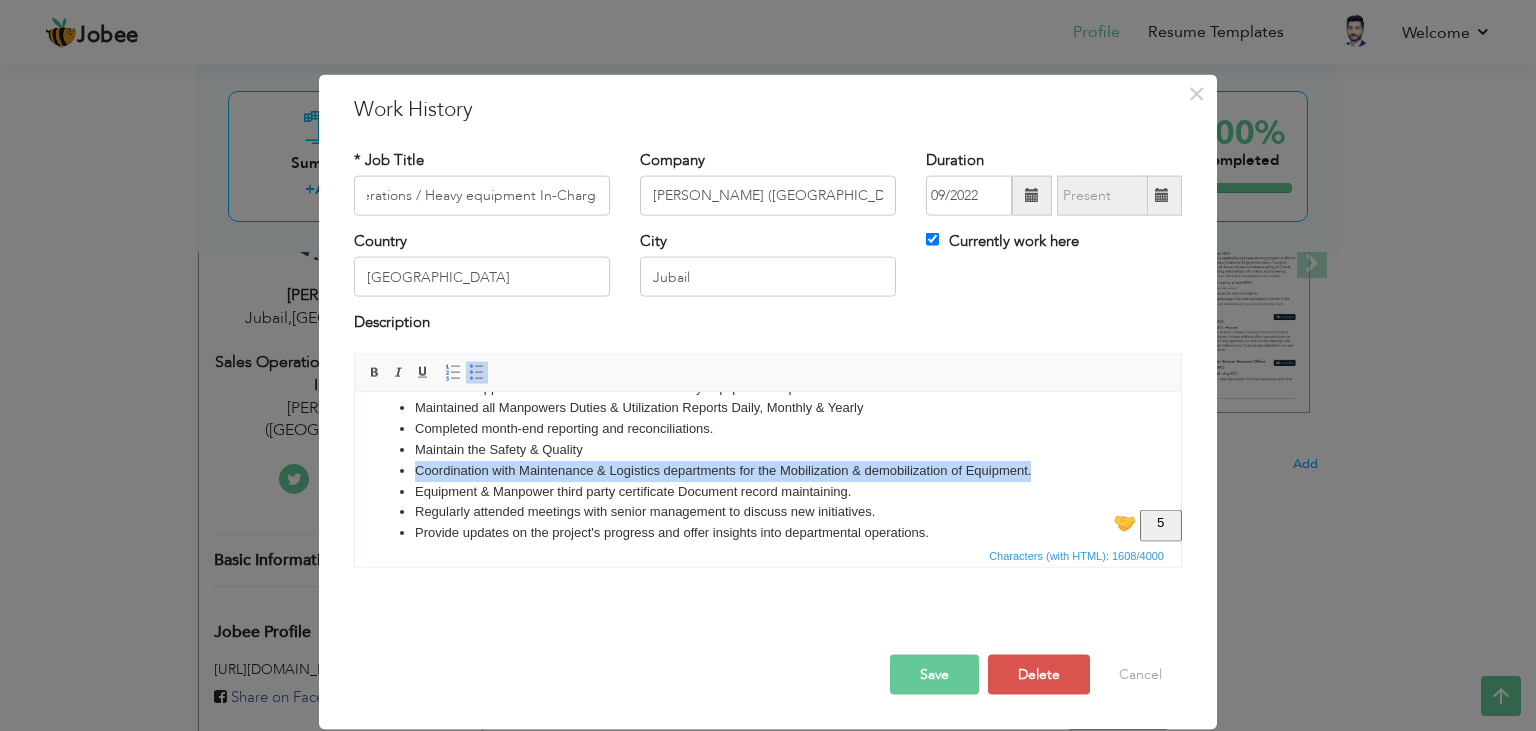 drag, startPoint x: 1035, startPoint y: 470, endPoint x: 419, endPoint y: 467, distance: 616.0073 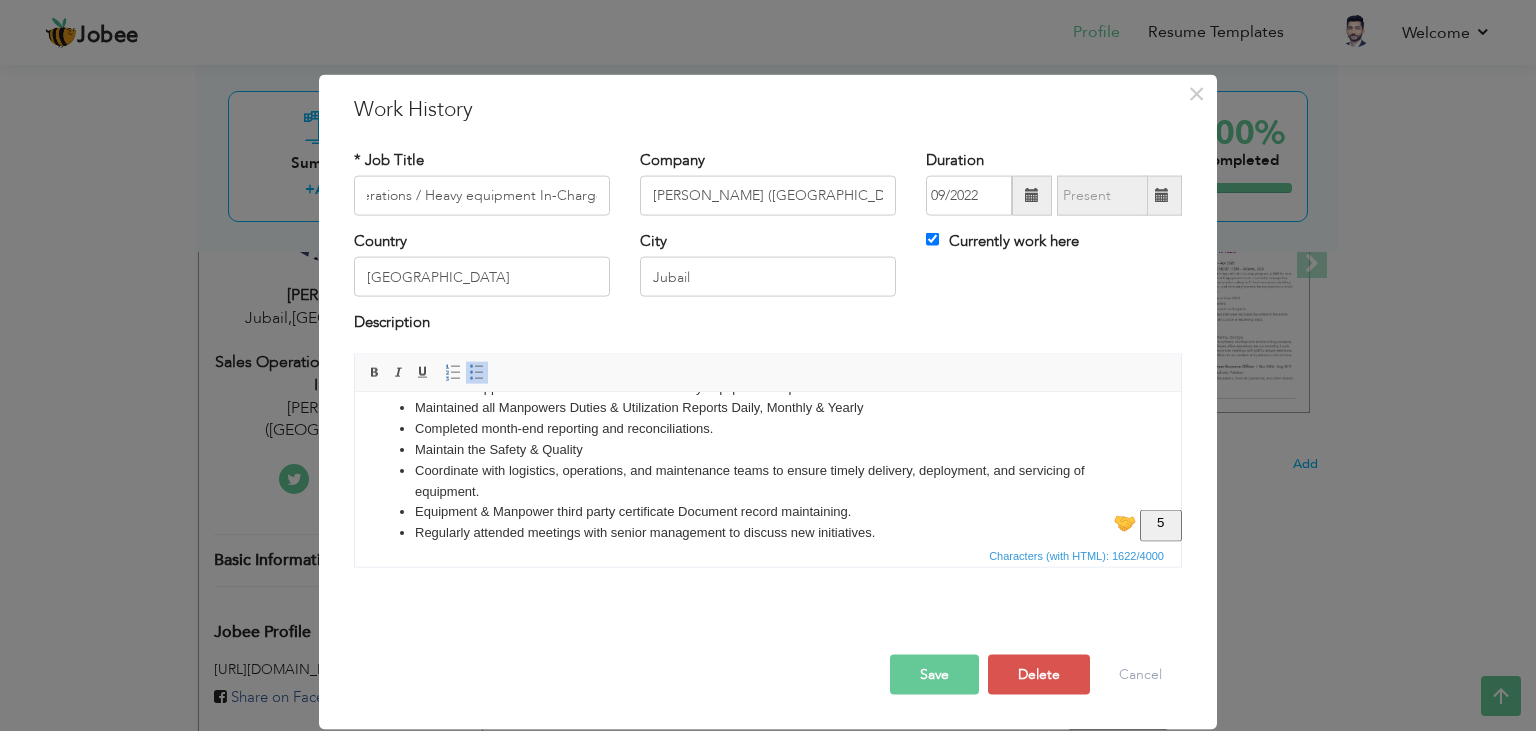 click on "Save" at bounding box center (934, 674) 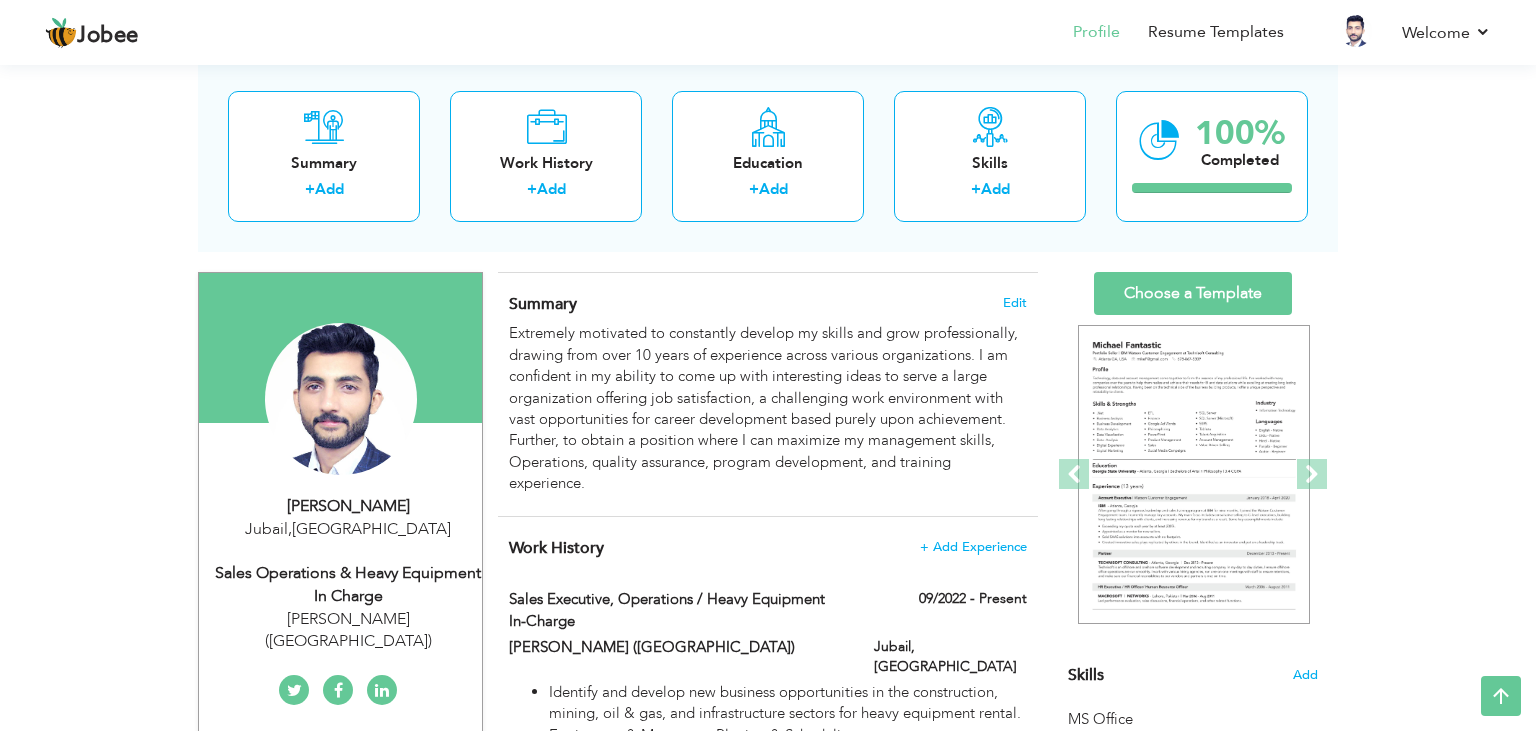 scroll, scrollTop: 316, scrollLeft: 0, axis: vertical 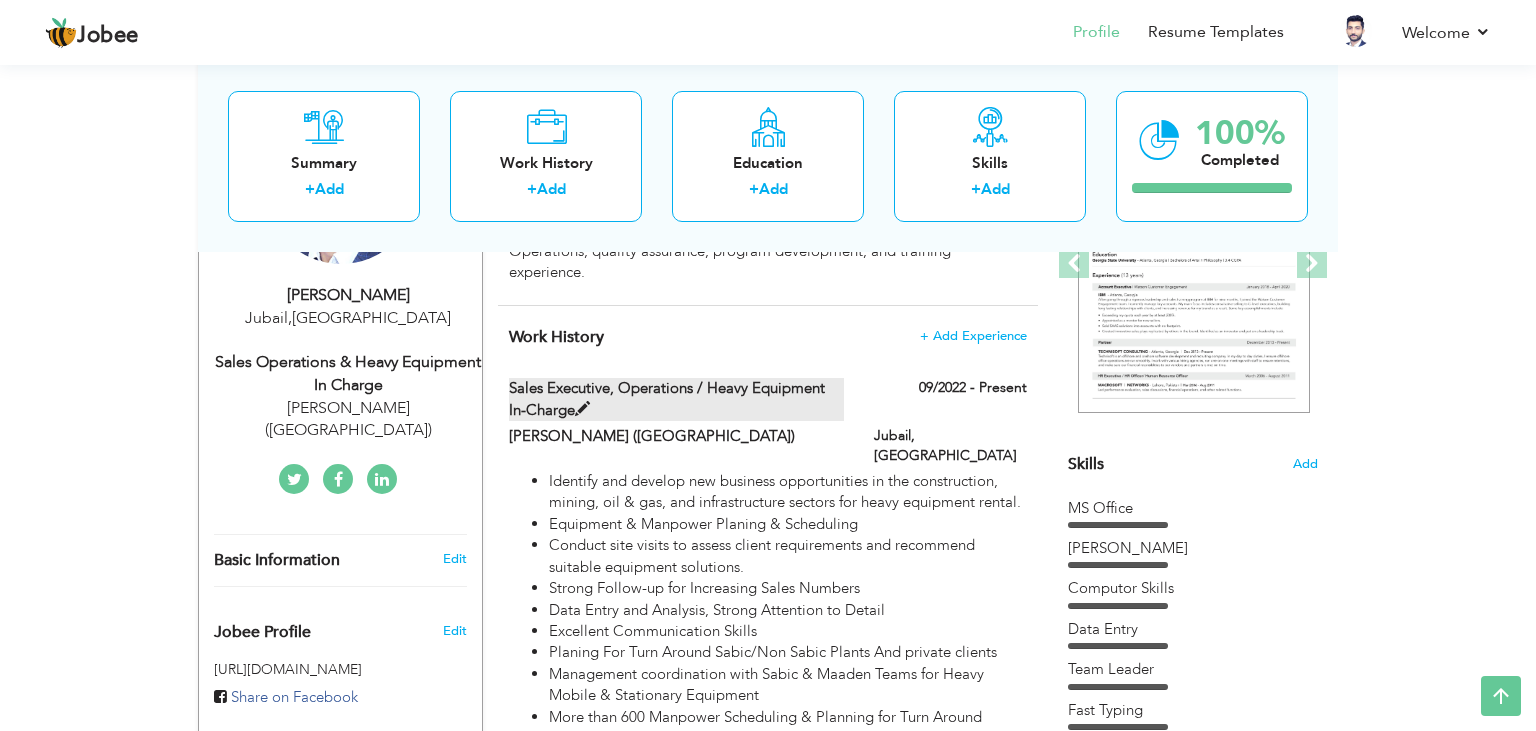 click on "Sales Executive, Operations / Heavy equipment In-Charge" at bounding box center (677, 399) 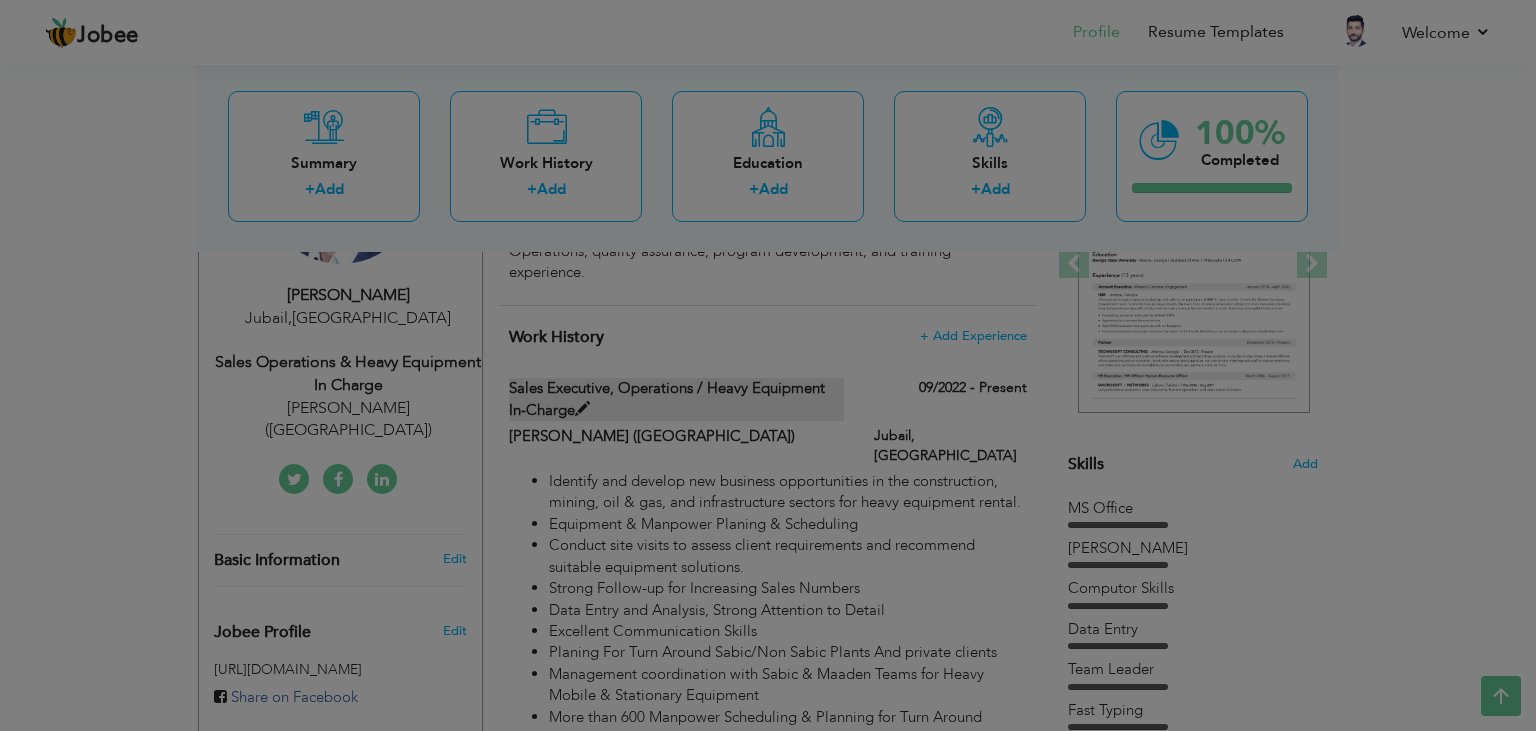 scroll, scrollTop: 0, scrollLeft: 0, axis: both 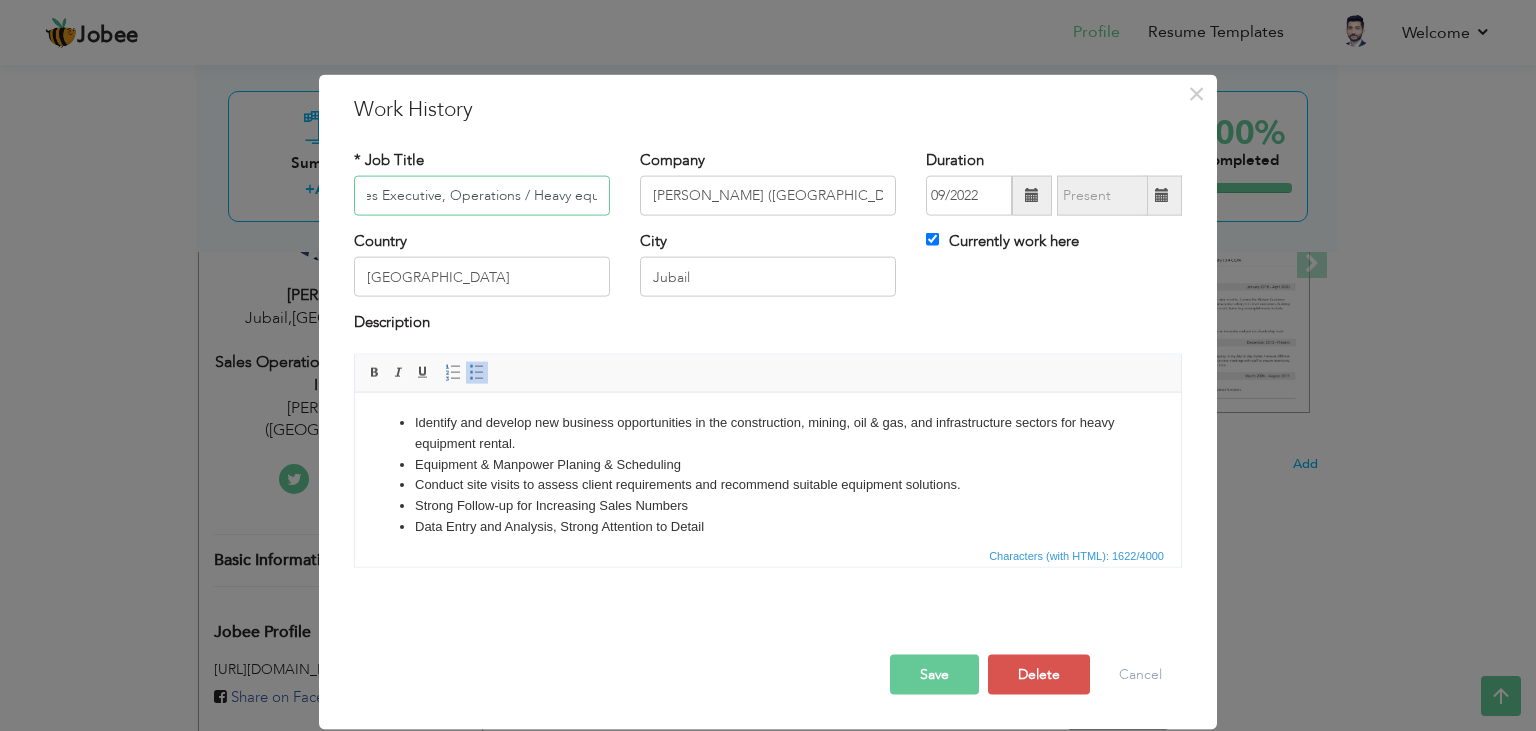 click on "Sales Executive, Operations / Heavy equipment In-Charge" at bounding box center [482, 196] 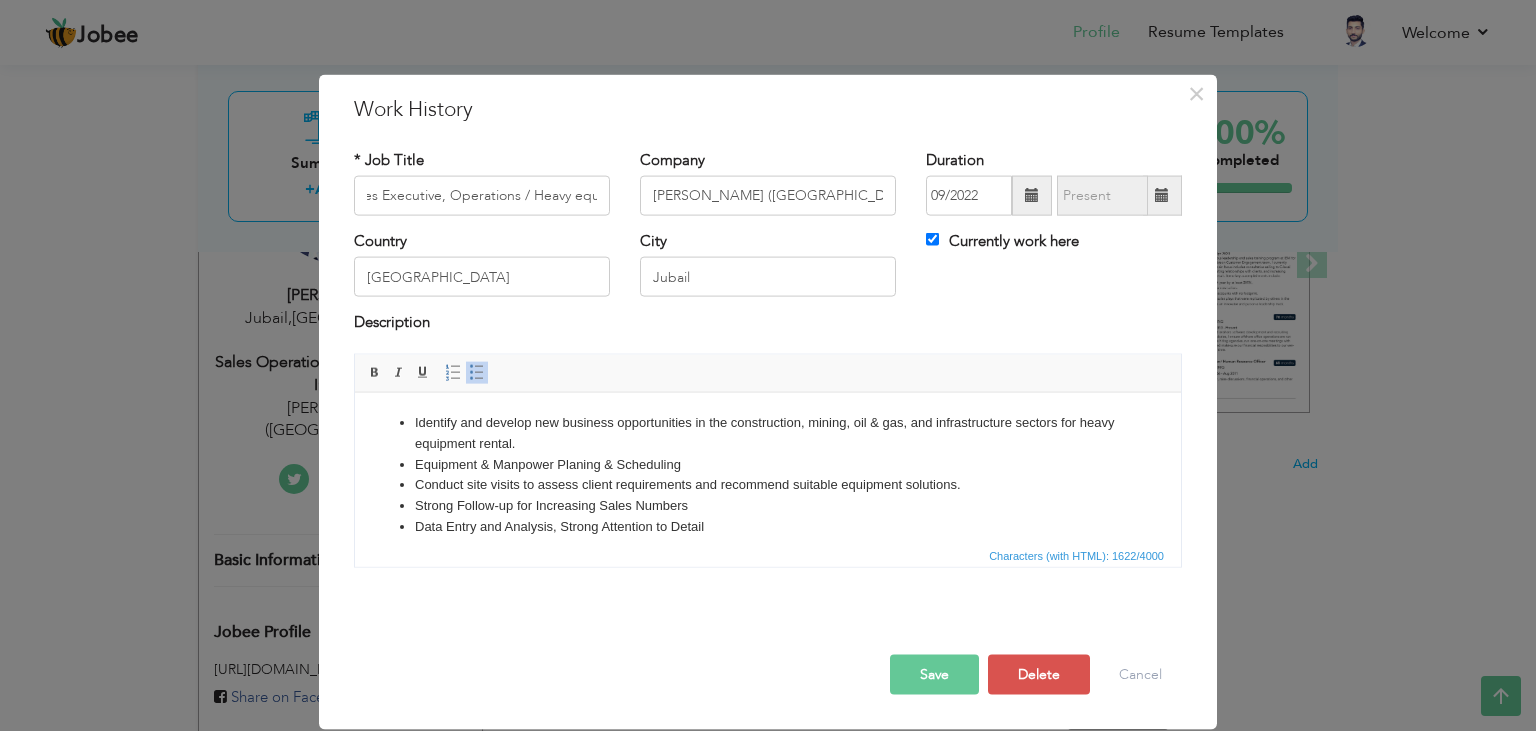 click on "×
Work History
* Job Title
Sales Executive, Operations / Heavy equipment In-Charge
Company
[PERSON_NAME] ([GEOGRAPHIC_DATA])" at bounding box center [768, 365] 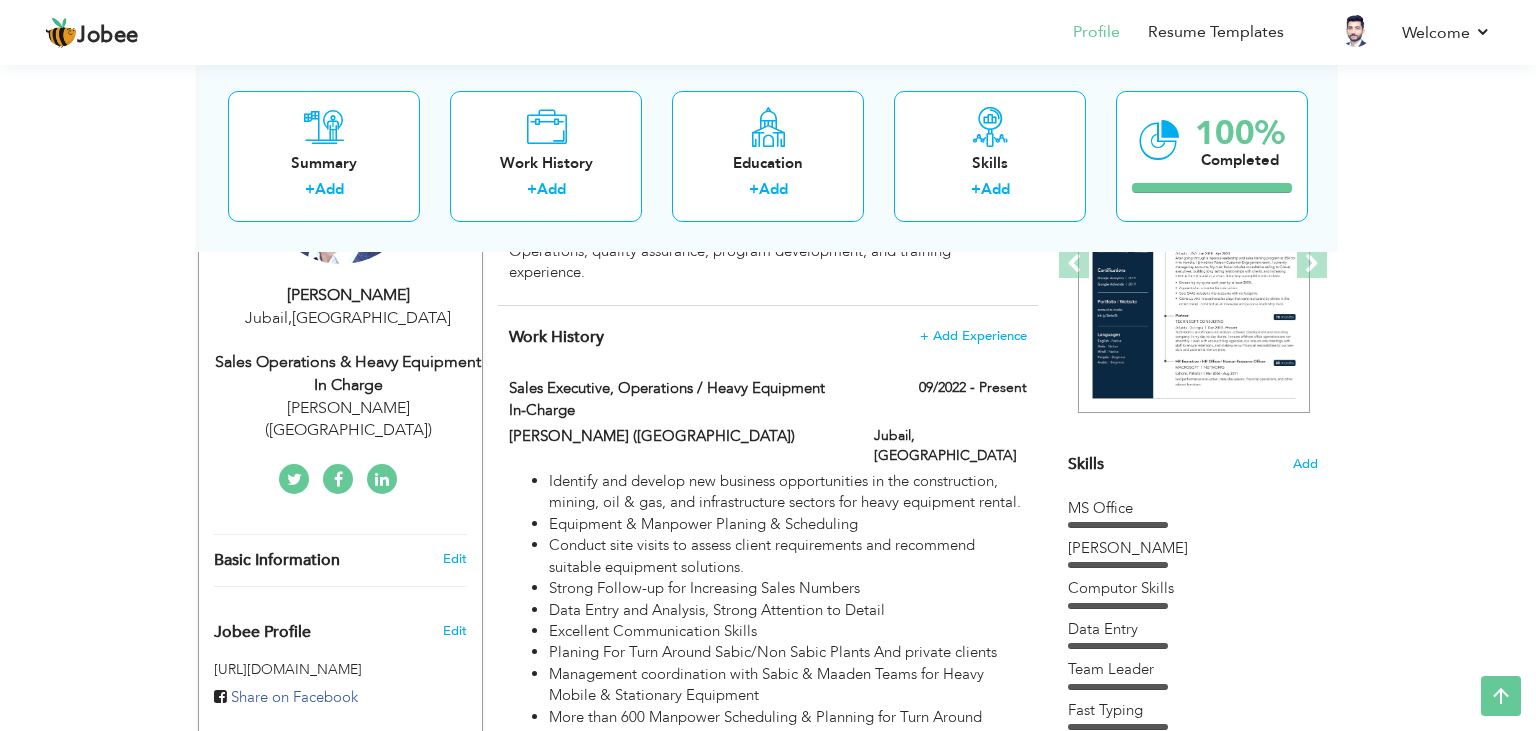 click on "Sales Operations & Heavy Equipment In charge" at bounding box center (348, 374) 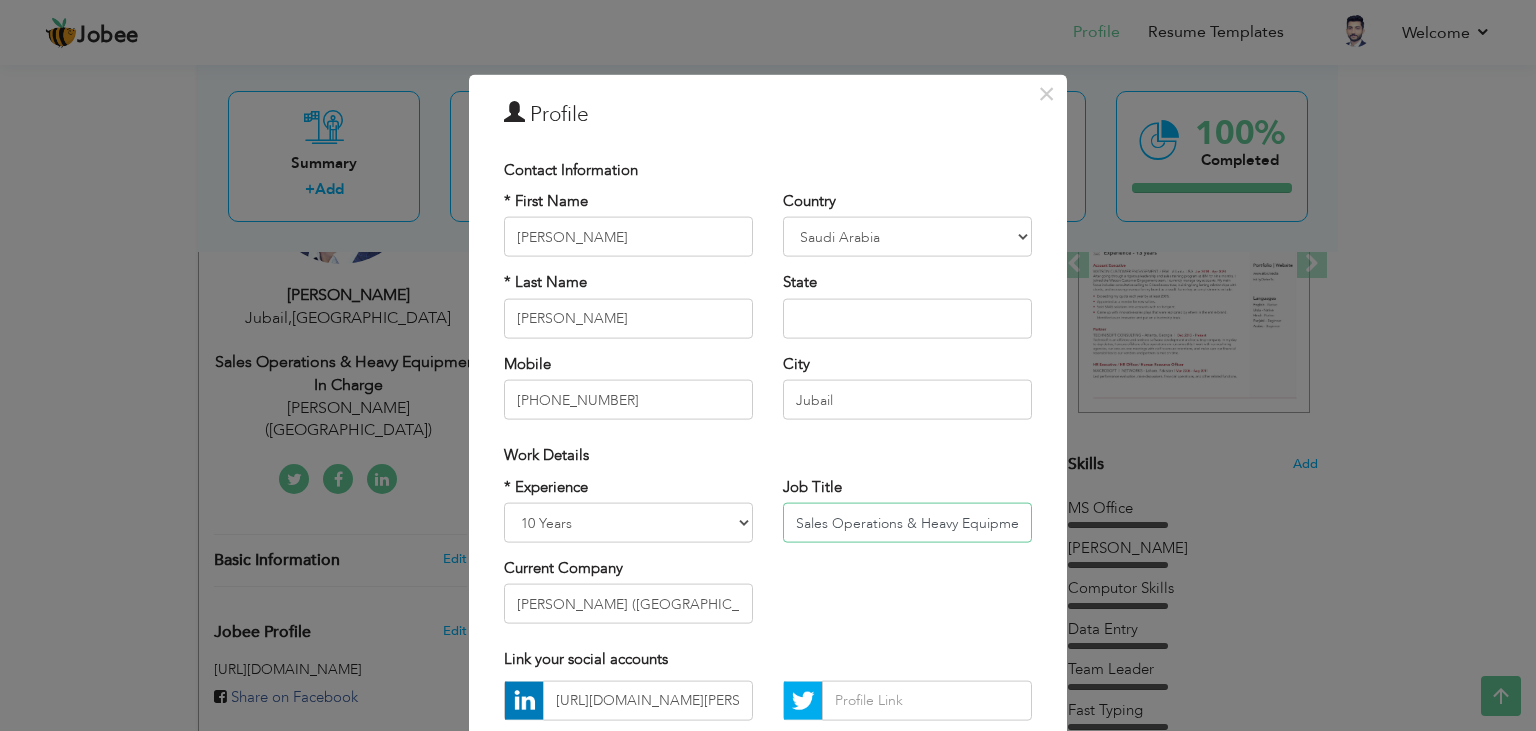 click on "Sales Operations & Heavy Equipment In charge" at bounding box center (907, 523) 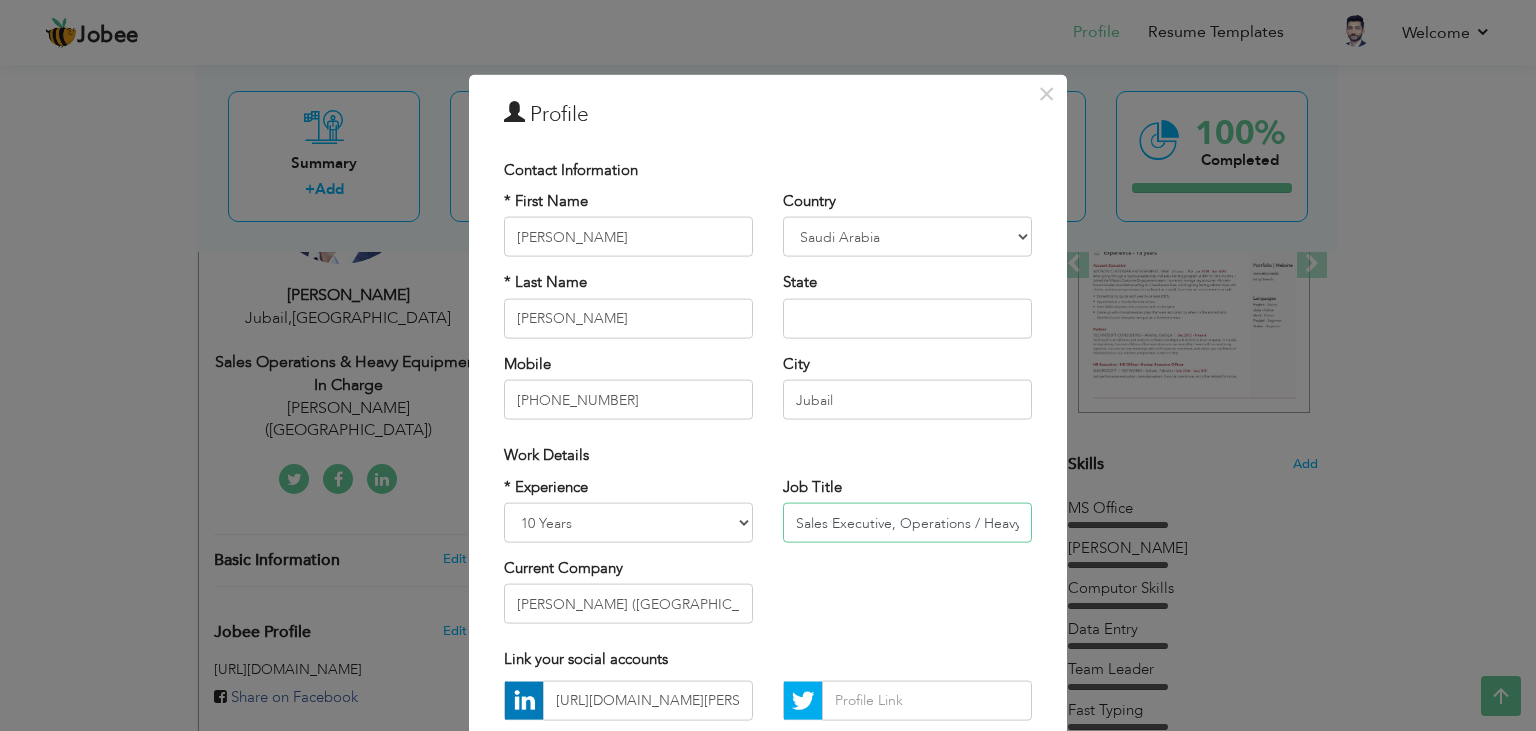 scroll, scrollTop: 0, scrollLeft: 137, axis: horizontal 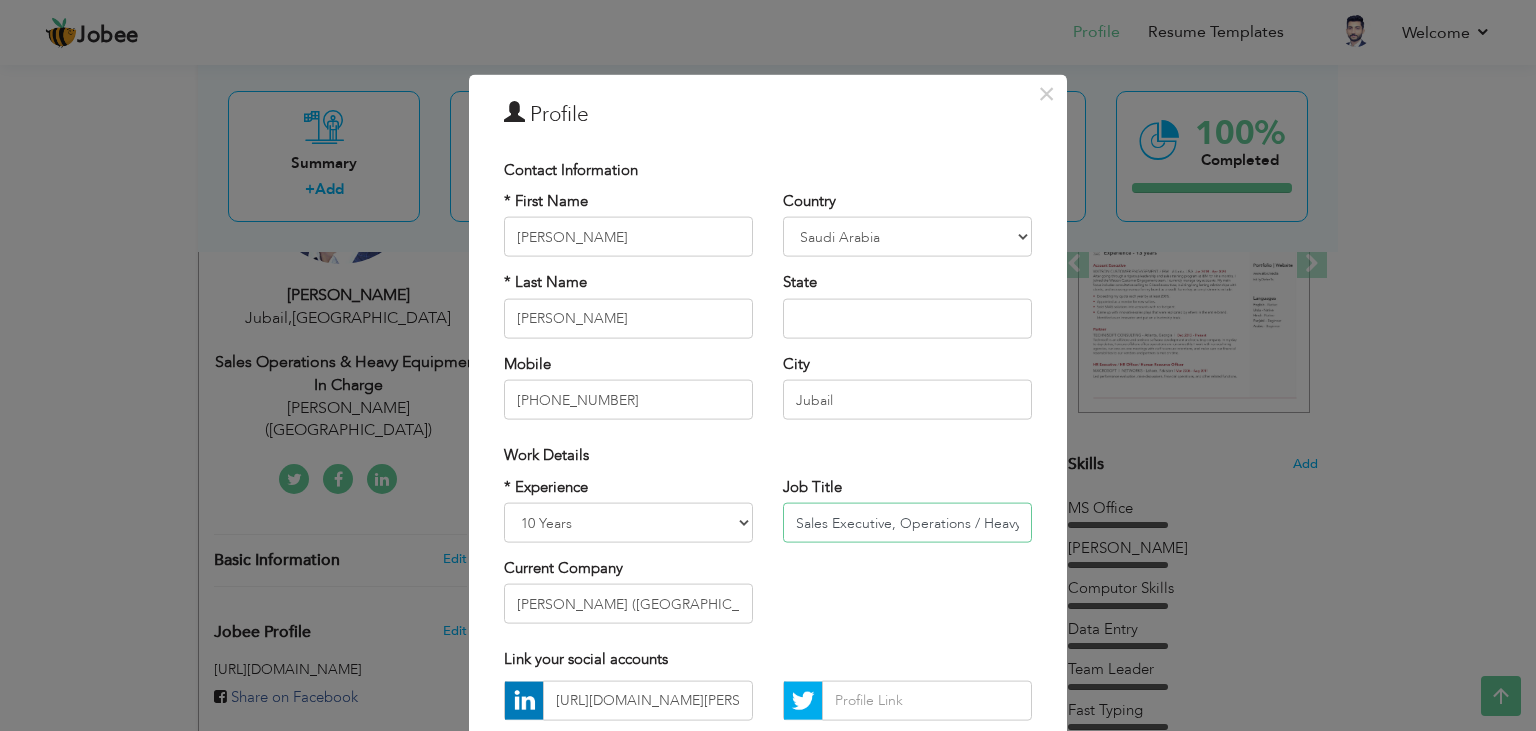 drag, startPoint x: 992, startPoint y: 524, endPoint x: 760, endPoint y: 524, distance: 232 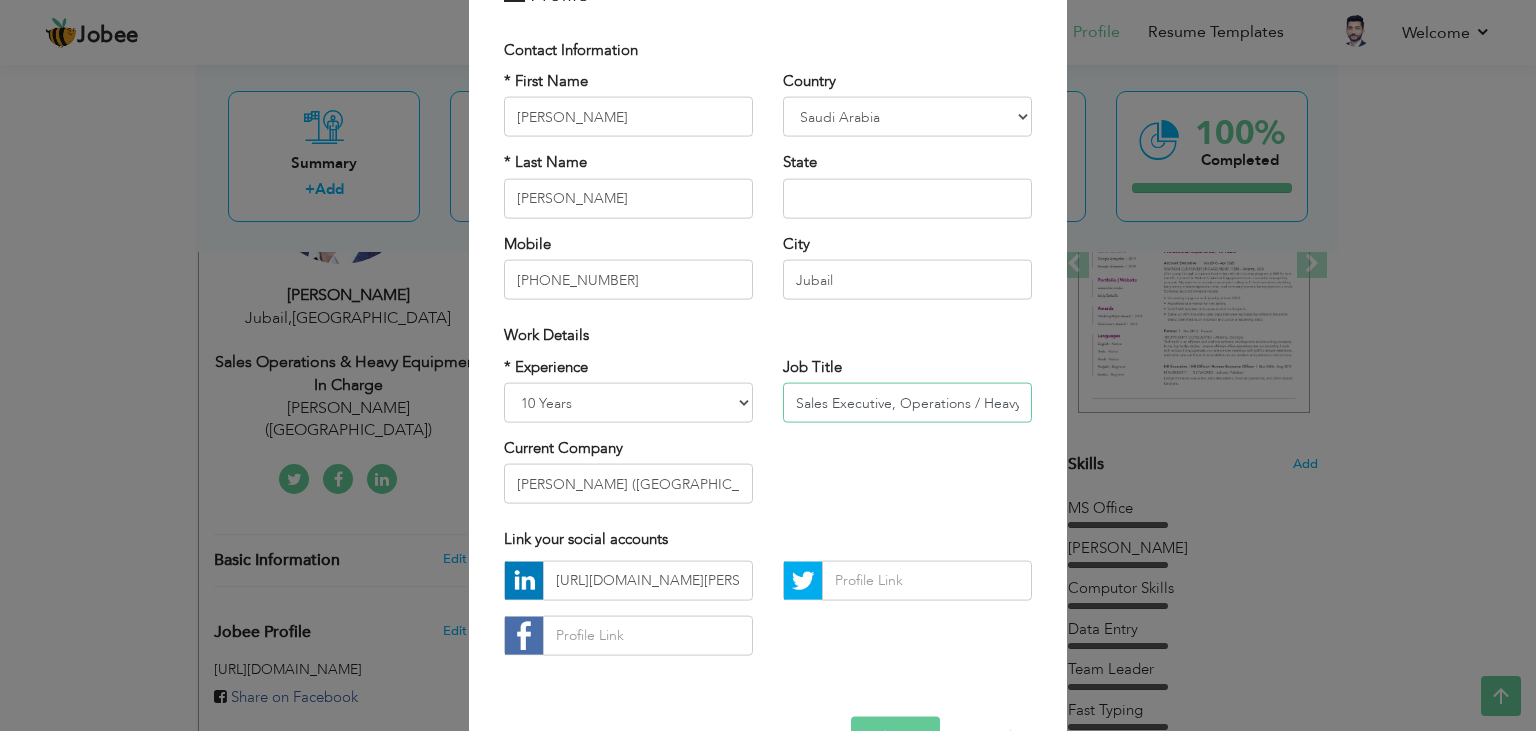 scroll, scrollTop: 180, scrollLeft: 0, axis: vertical 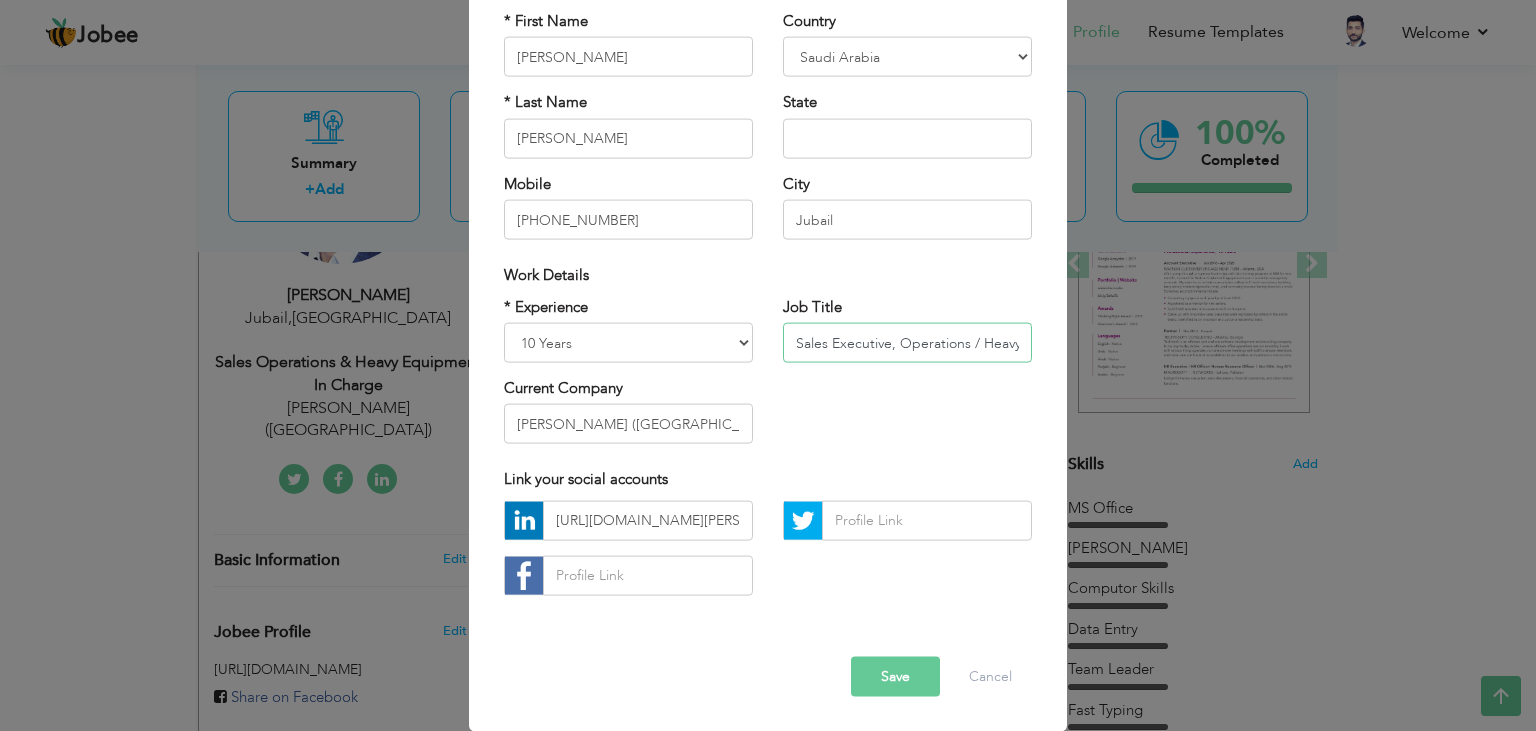type on "Sales Executive, Operations / Heavy equipment In-Charge" 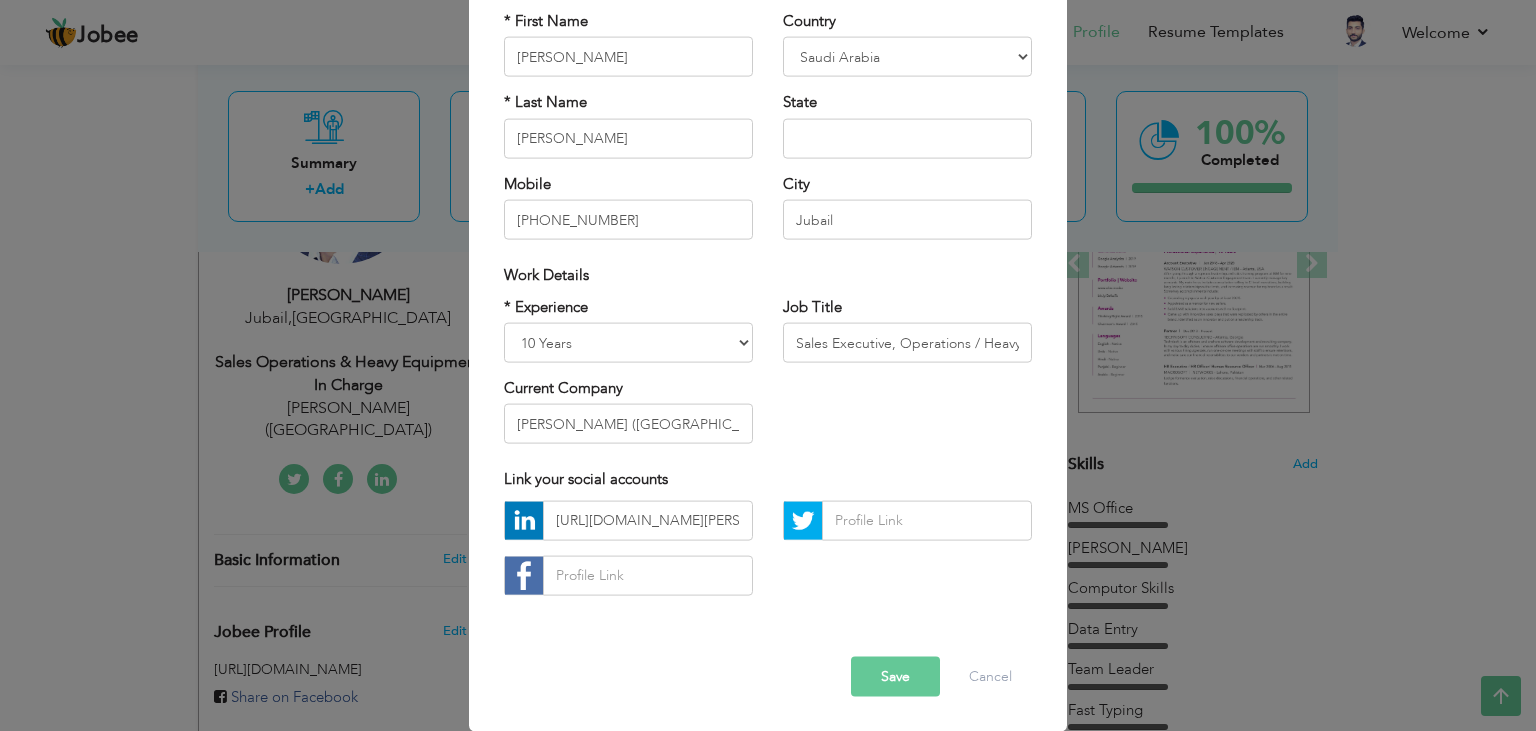 click on "Save" at bounding box center (895, 676) 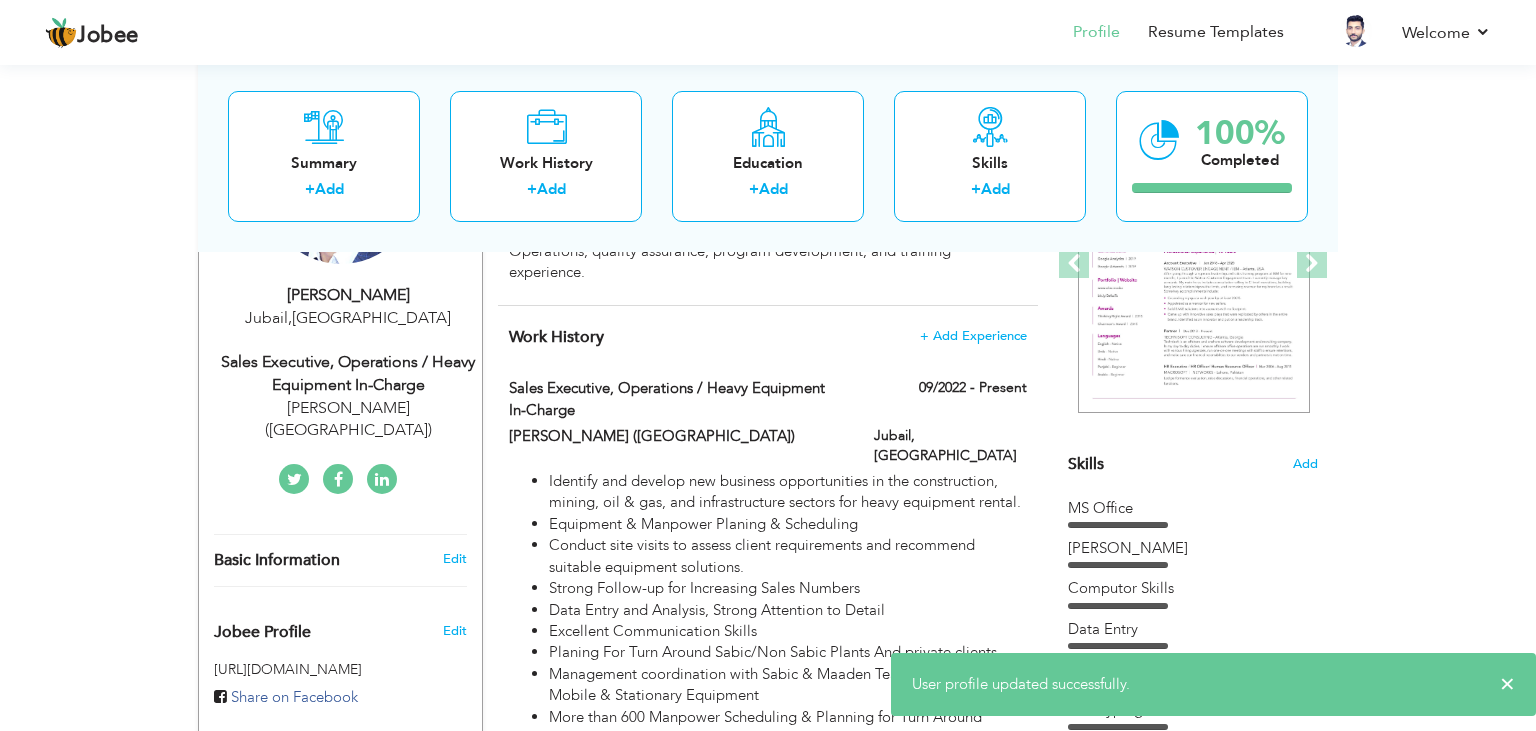 click on "View Resume
Export PDF
Profile
Summary
Public Link
Experience
Education
Awards
Work Histroy
Projects
Certifications
Skills
Preferred Job City" at bounding box center (768, 1403) 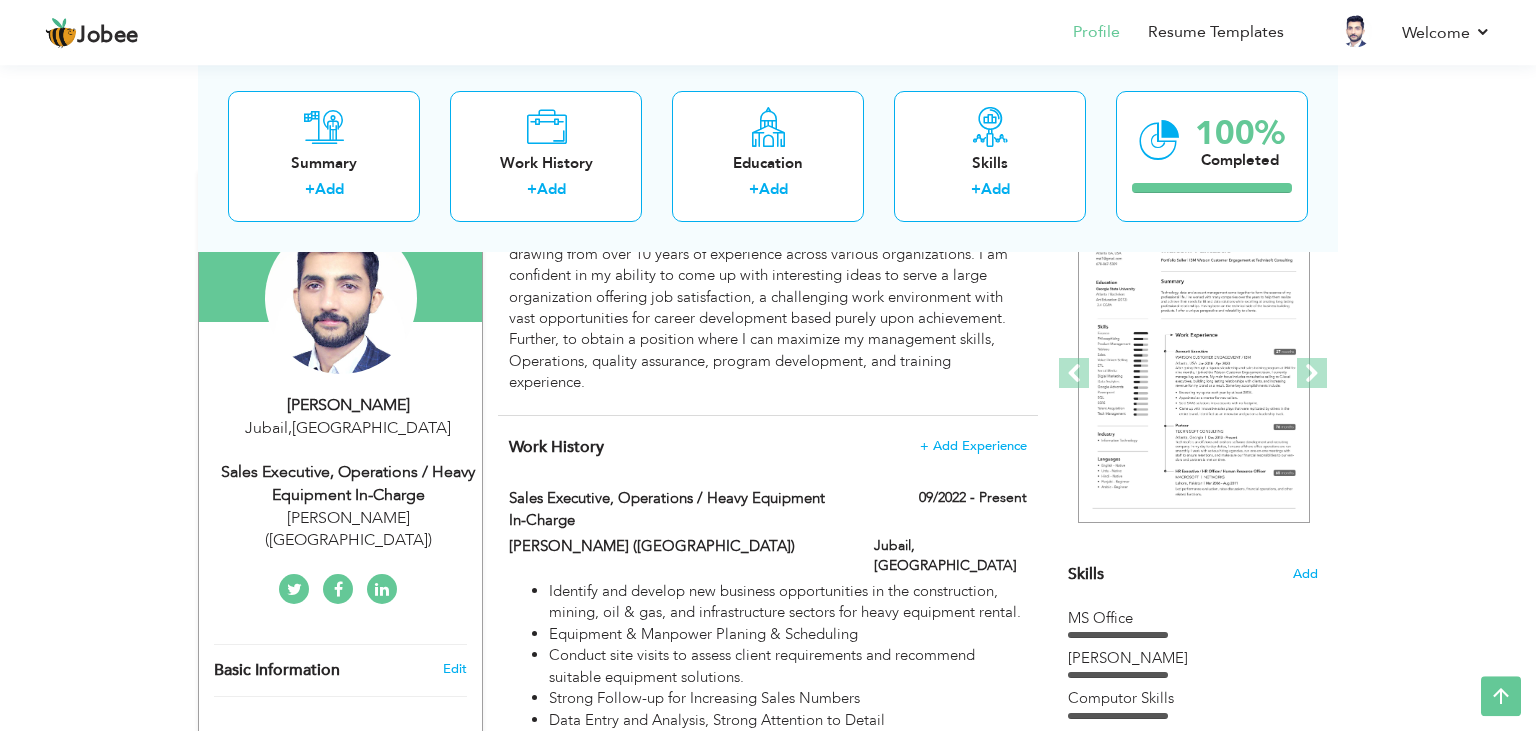 scroll, scrollTop: 105, scrollLeft: 0, axis: vertical 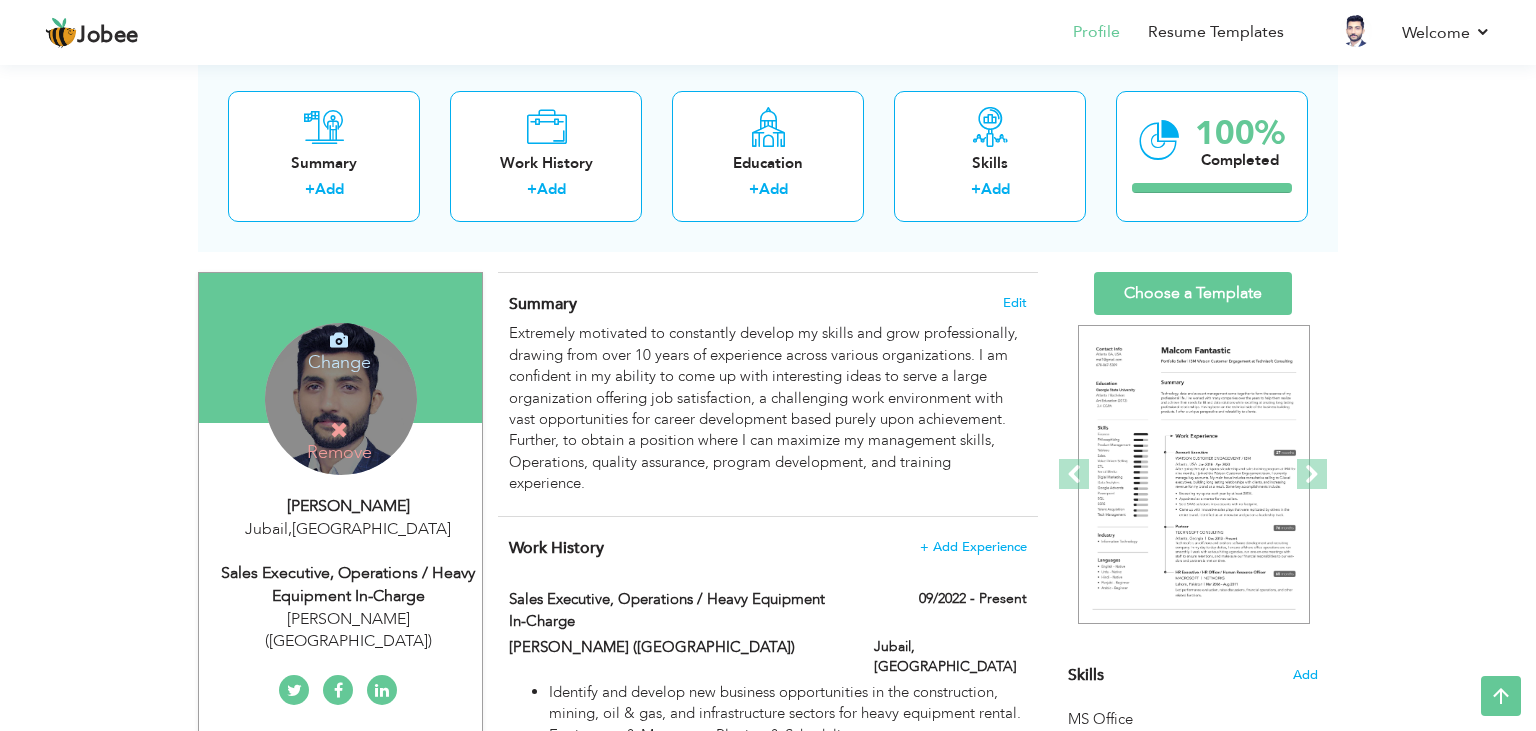 click on "[PERSON_NAME]" at bounding box center [348, 506] 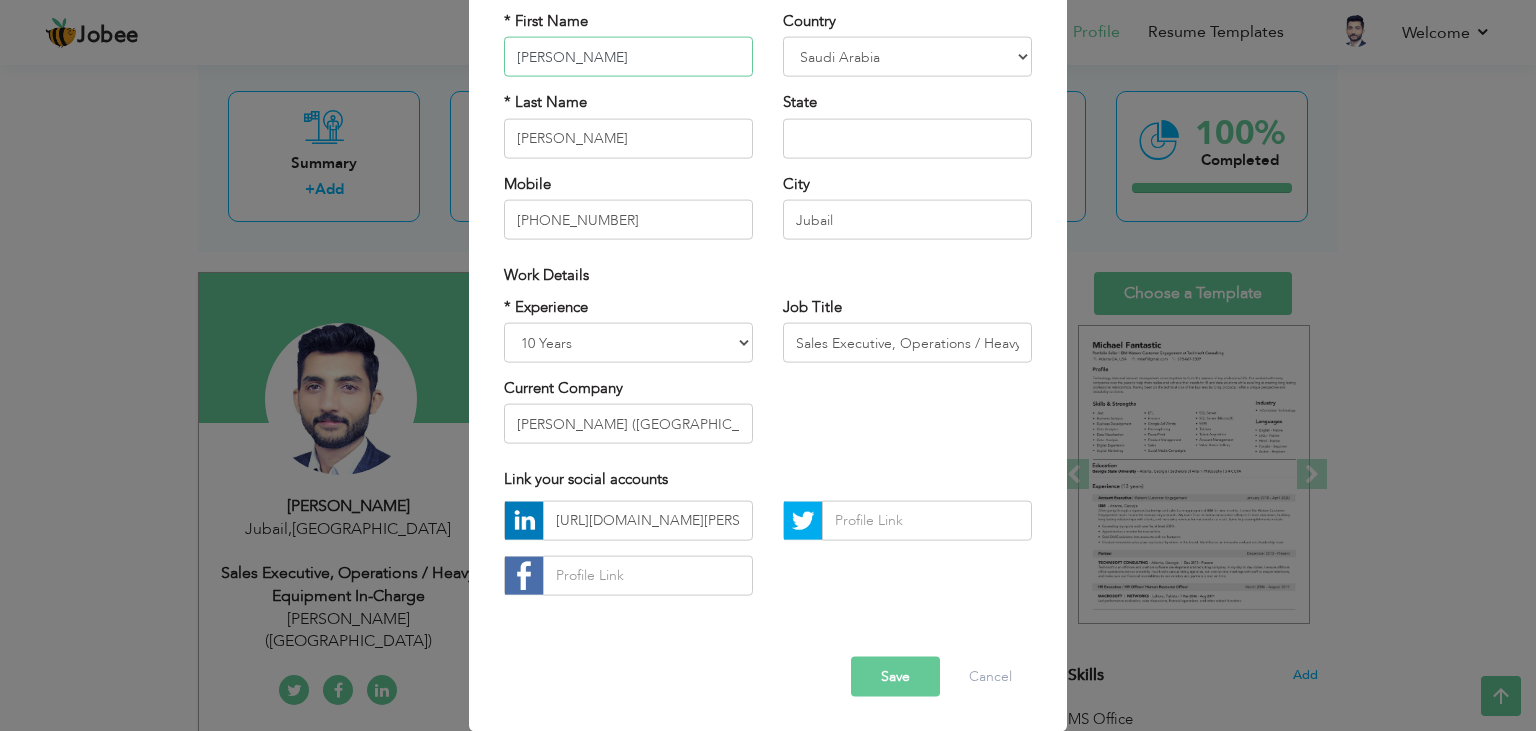 scroll, scrollTop: 180, scrollLeft: 0, axis: vertical 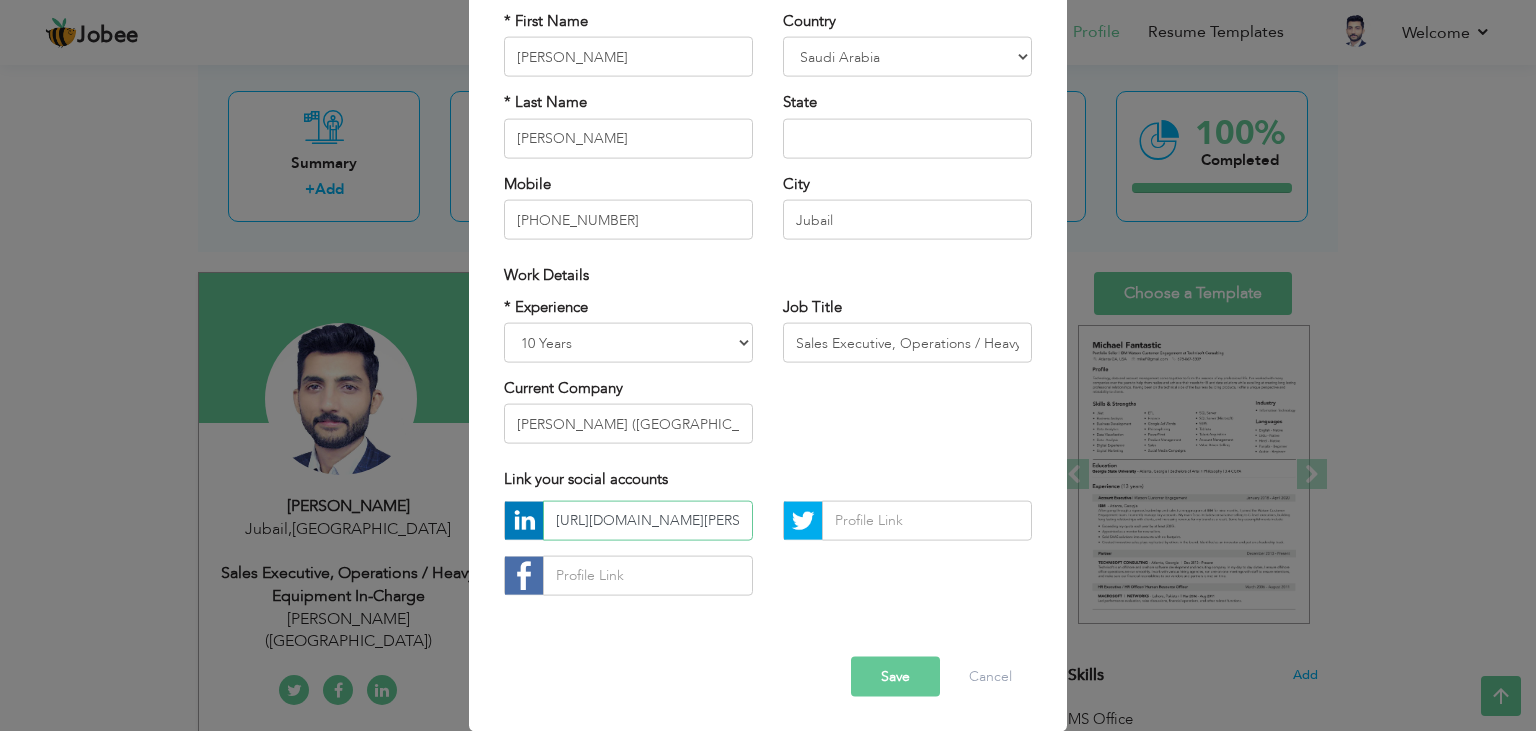 click on "[URL][DOMAIN_NAME][PERSON_NAME]" at bounding box center [648, 520] 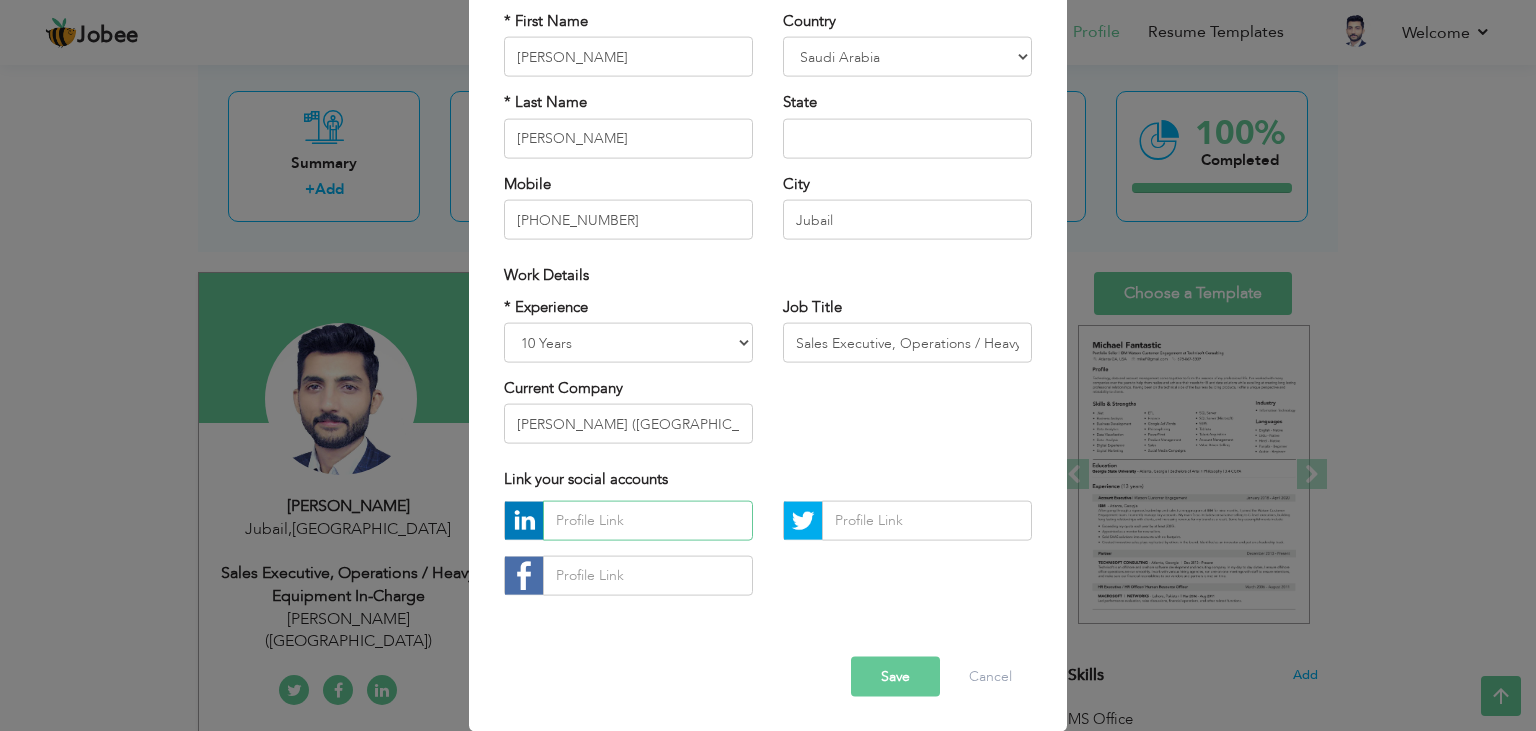 type 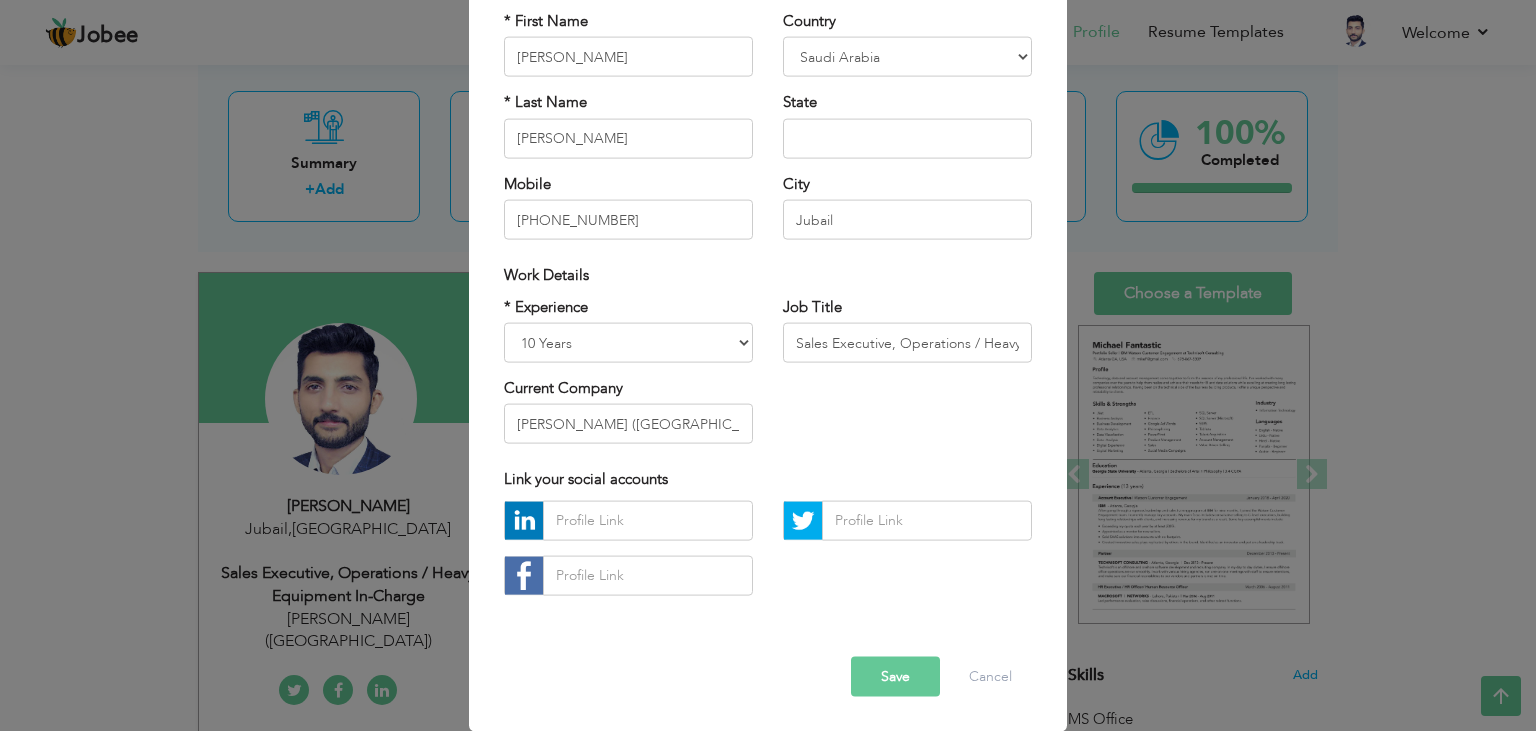 click on "Save" at bounding box center [895, 676] 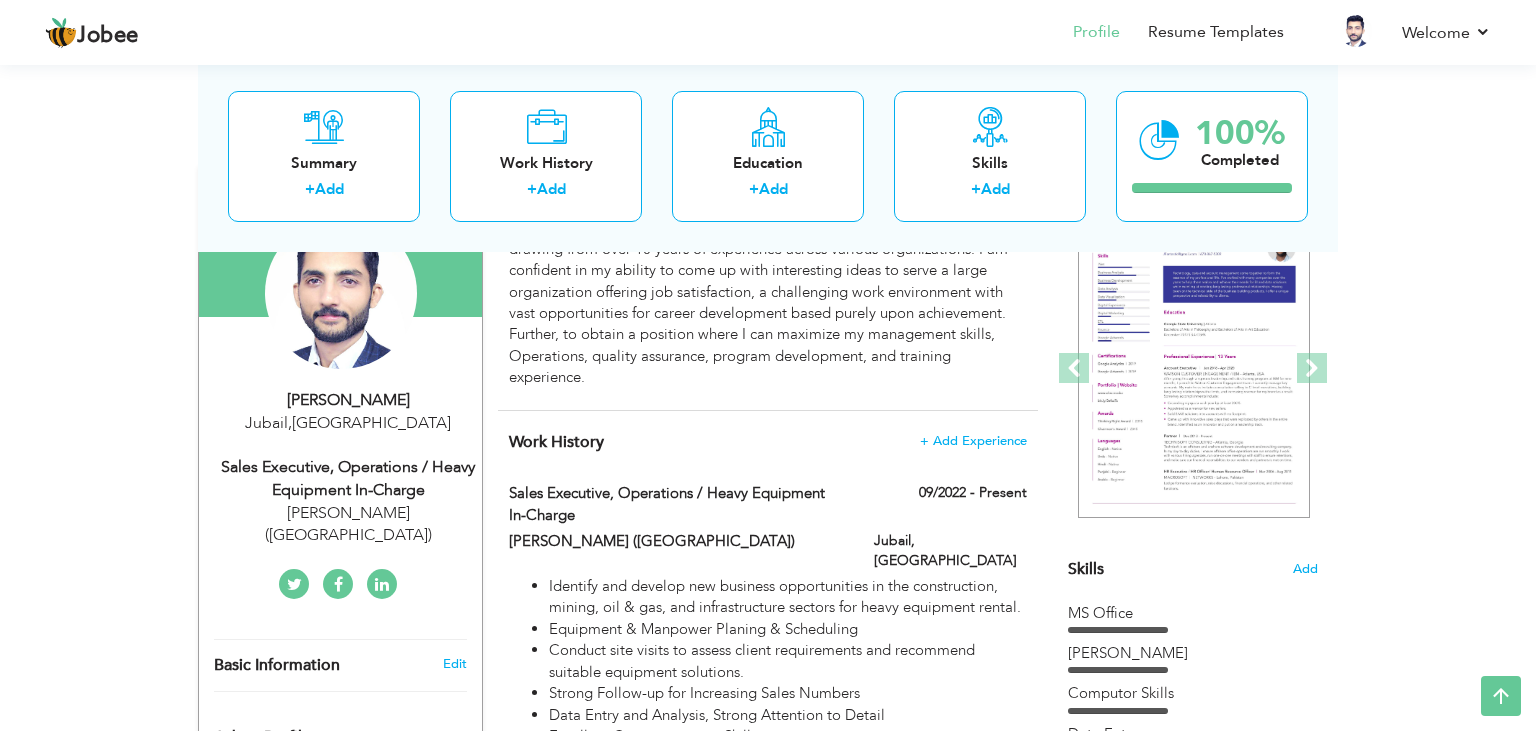 scroll, scrollTop: 0, scrollLeft: 0, axis: both 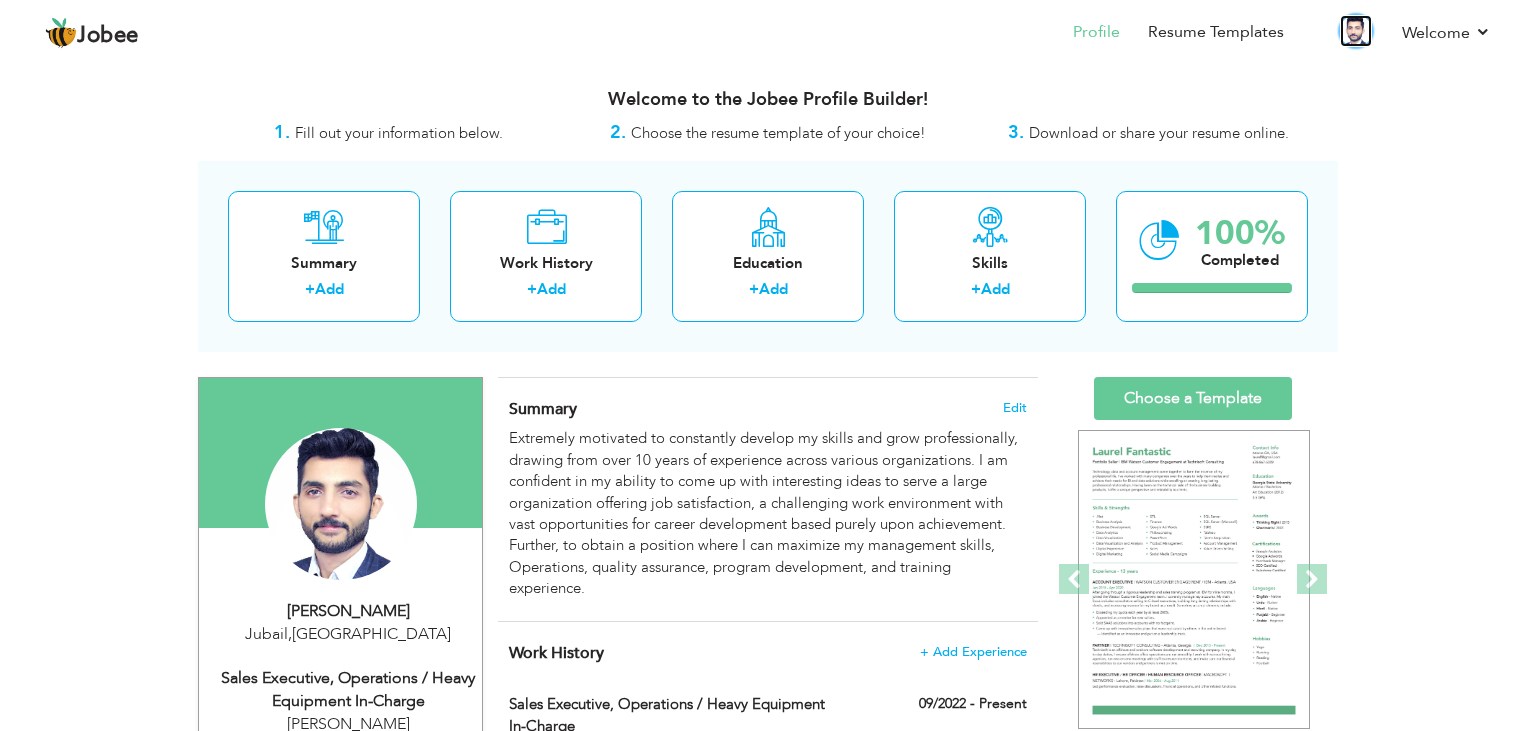 click at bounding box center (1356, 31) 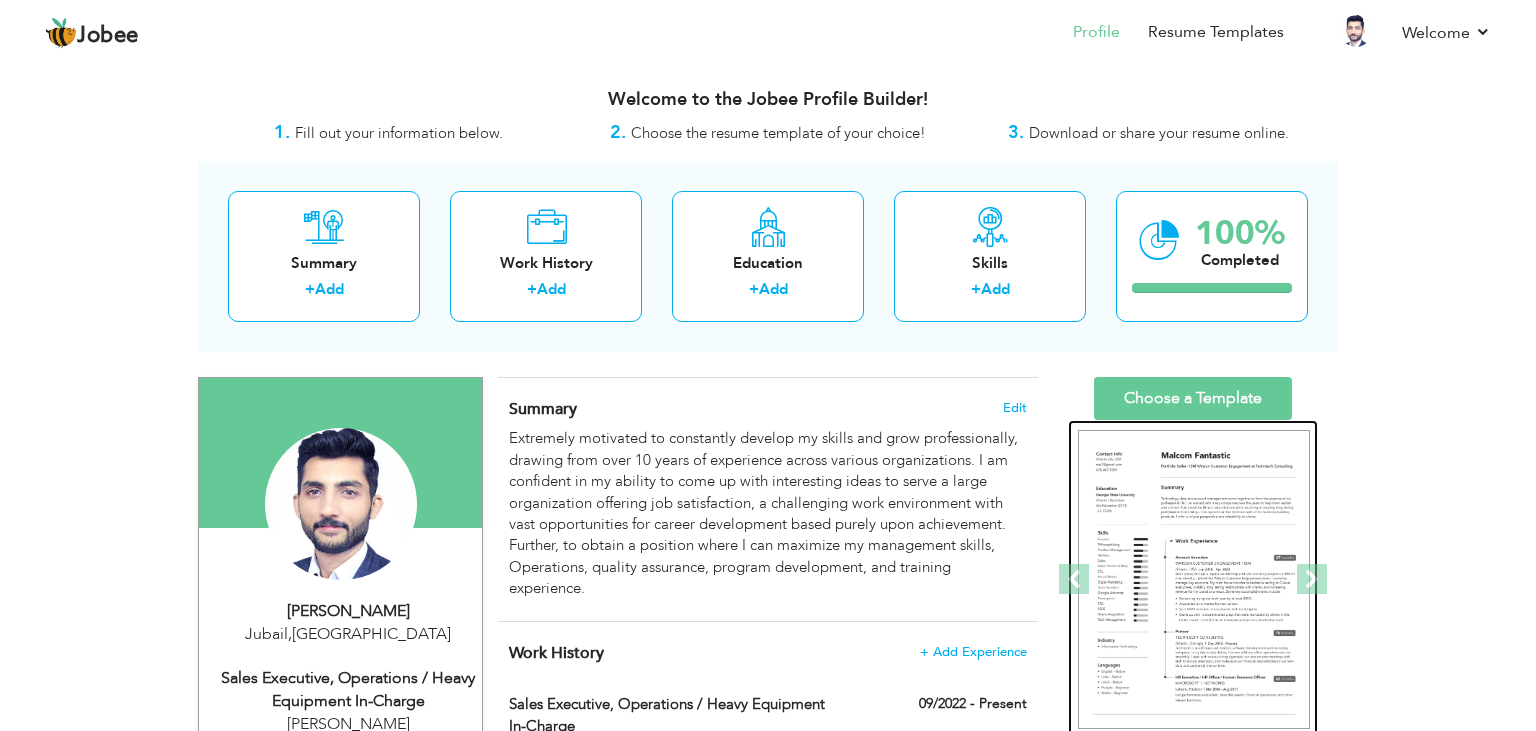 click at bounding box center (1194, 580) 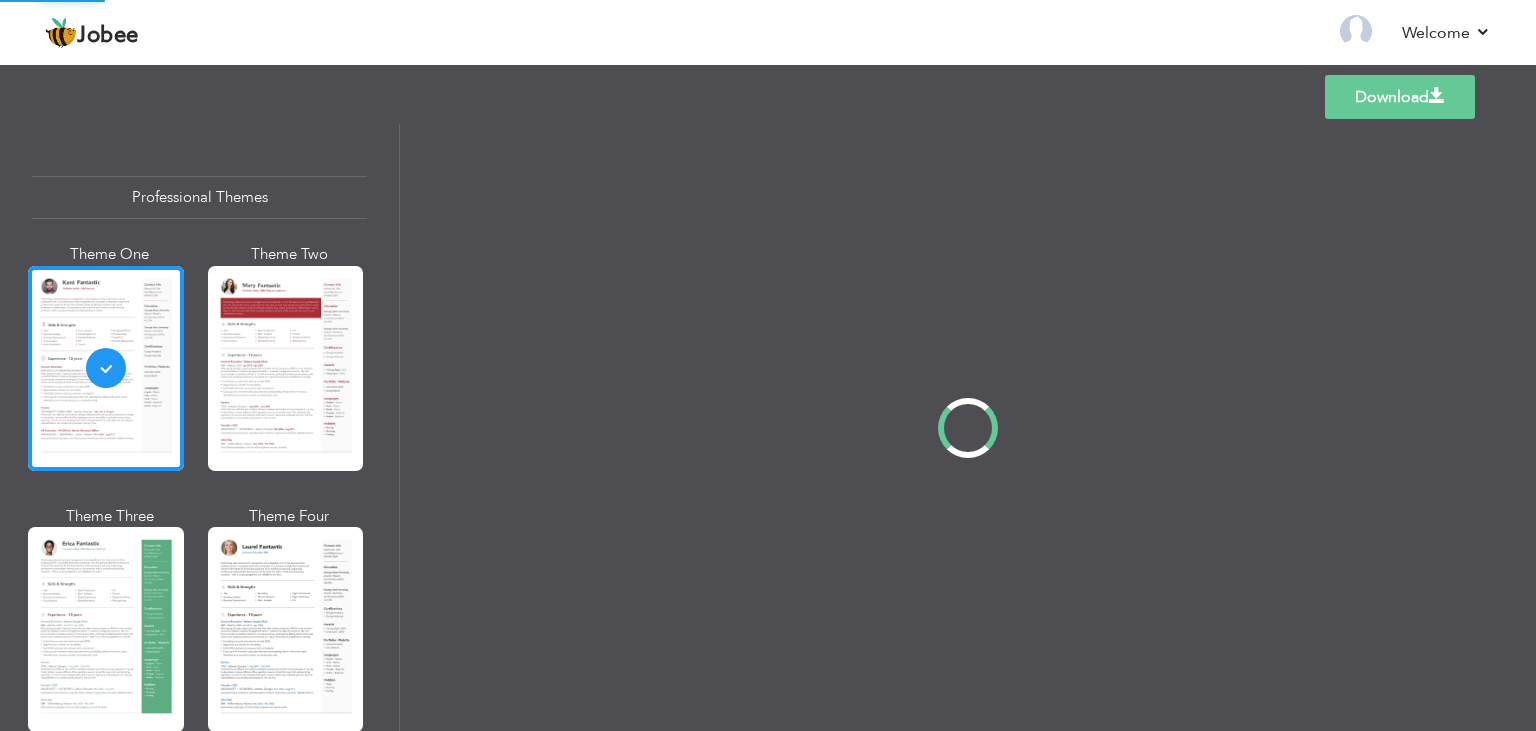 scroll, scrollTop: 0, scrollLeft: 0, axis: both 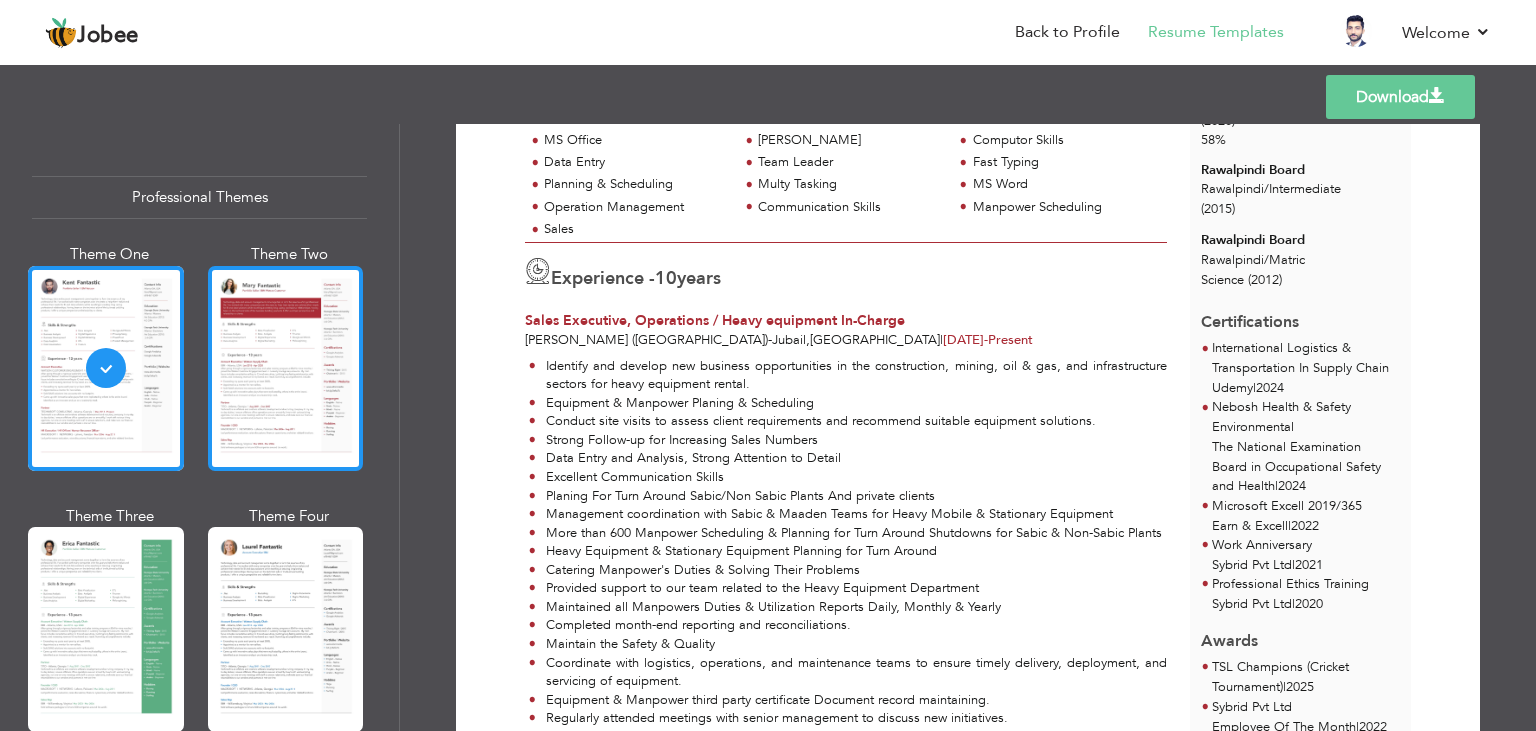 click at bounding box center [286, 368] 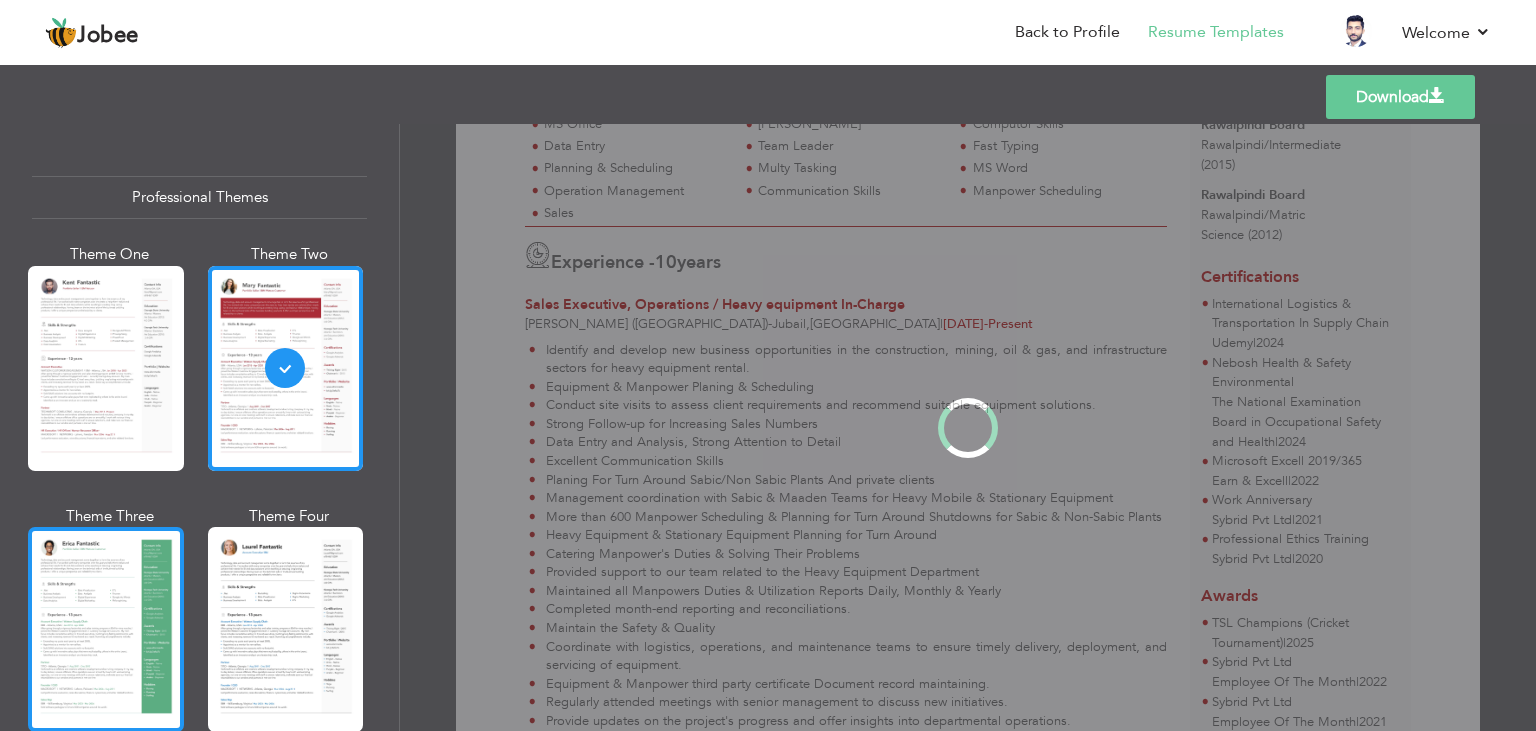 scroll, scrollTop: 0, scrollLeft: 0, axis: both 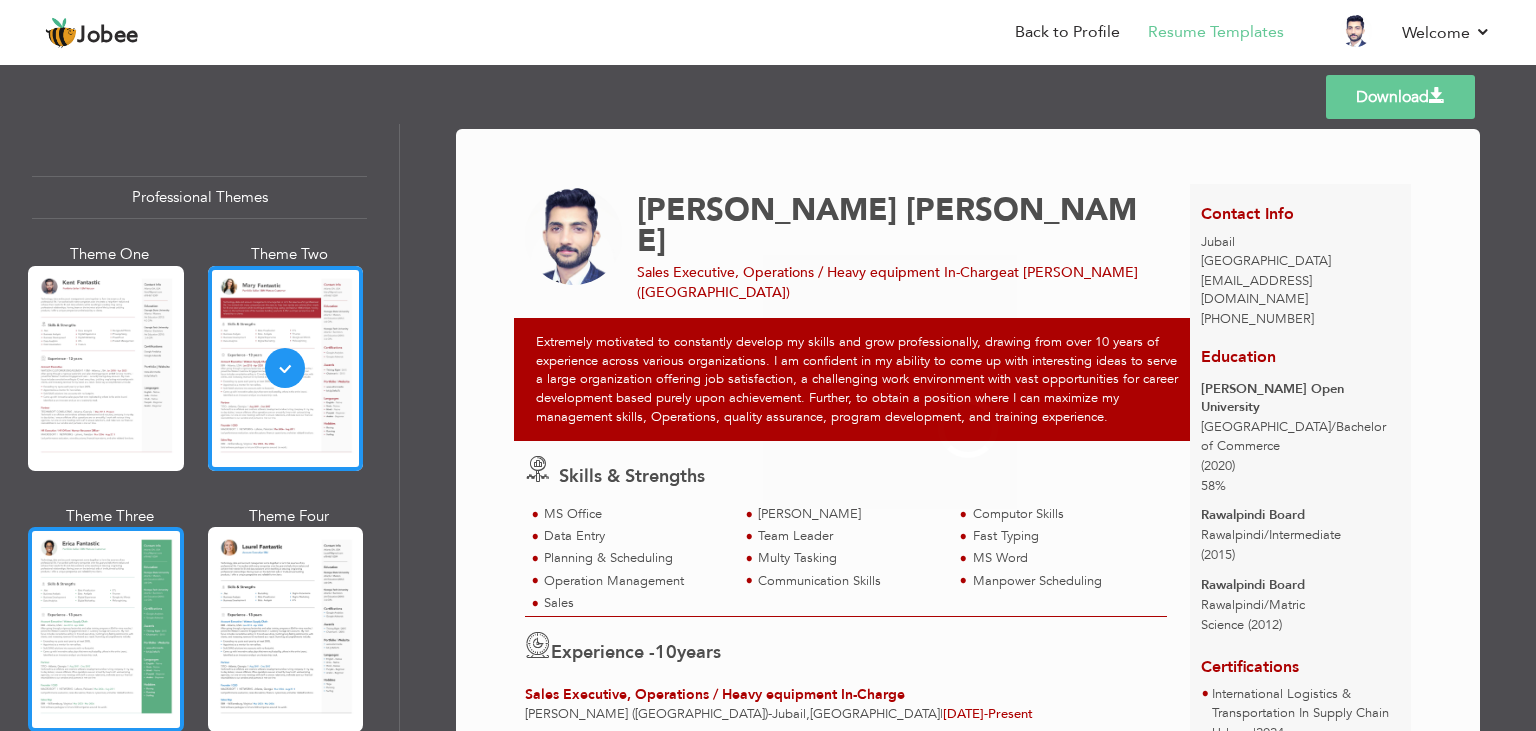 click at bounding box center (106, 629) 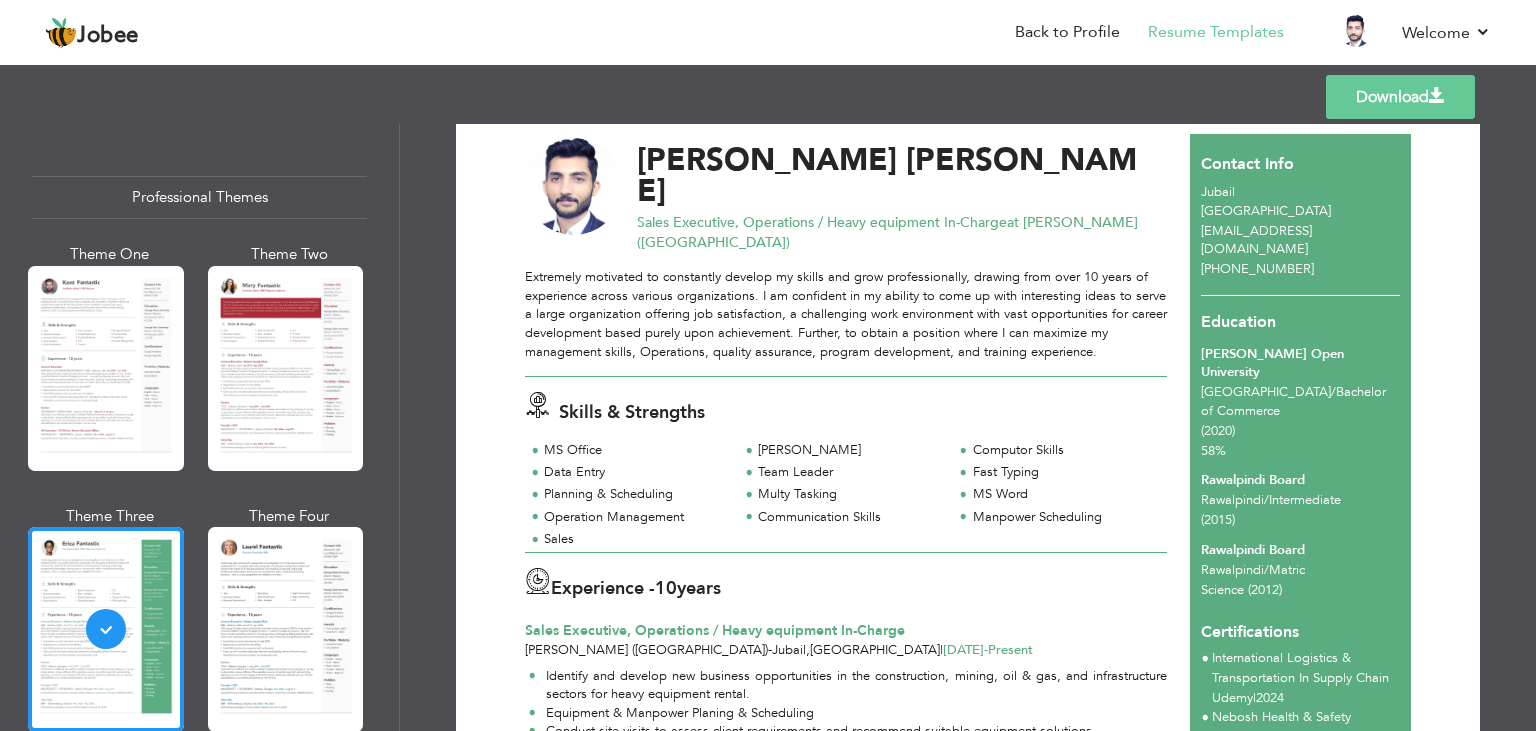 scroll, scrollTop: 0, scrollLeft: 0, axis: both 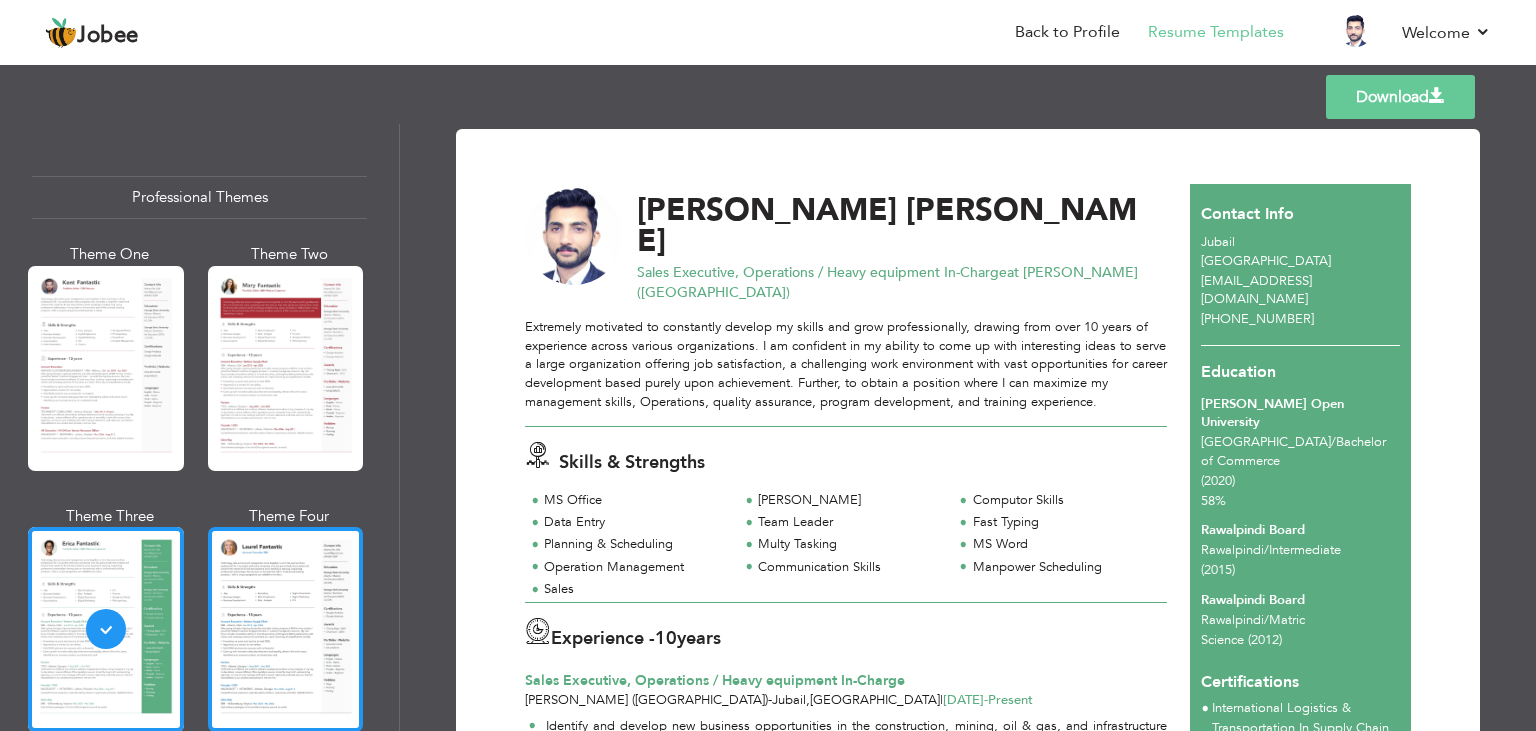 click at bounding box center [286, 629] 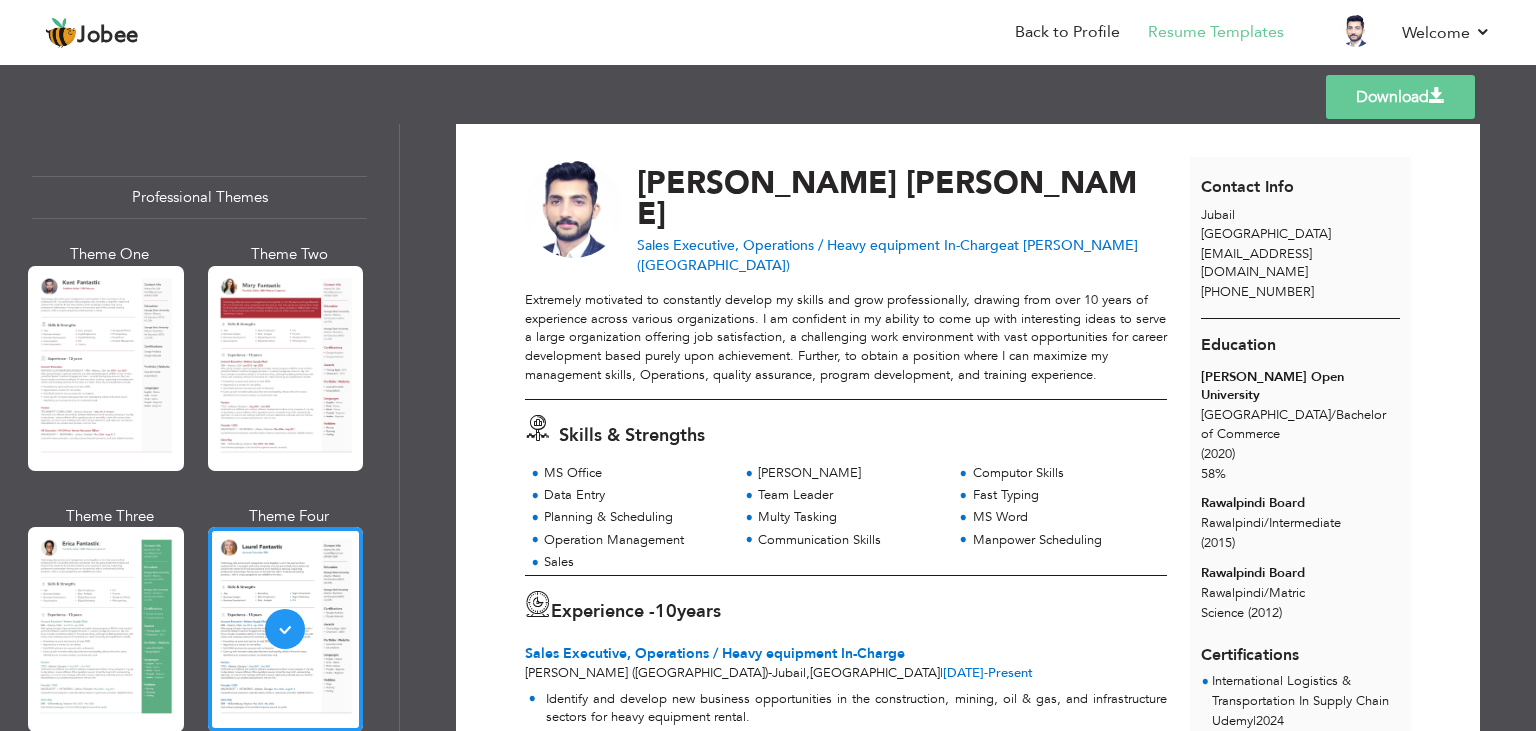 scroll, scrollTop: 0, scrollLeft: 0, axis: both 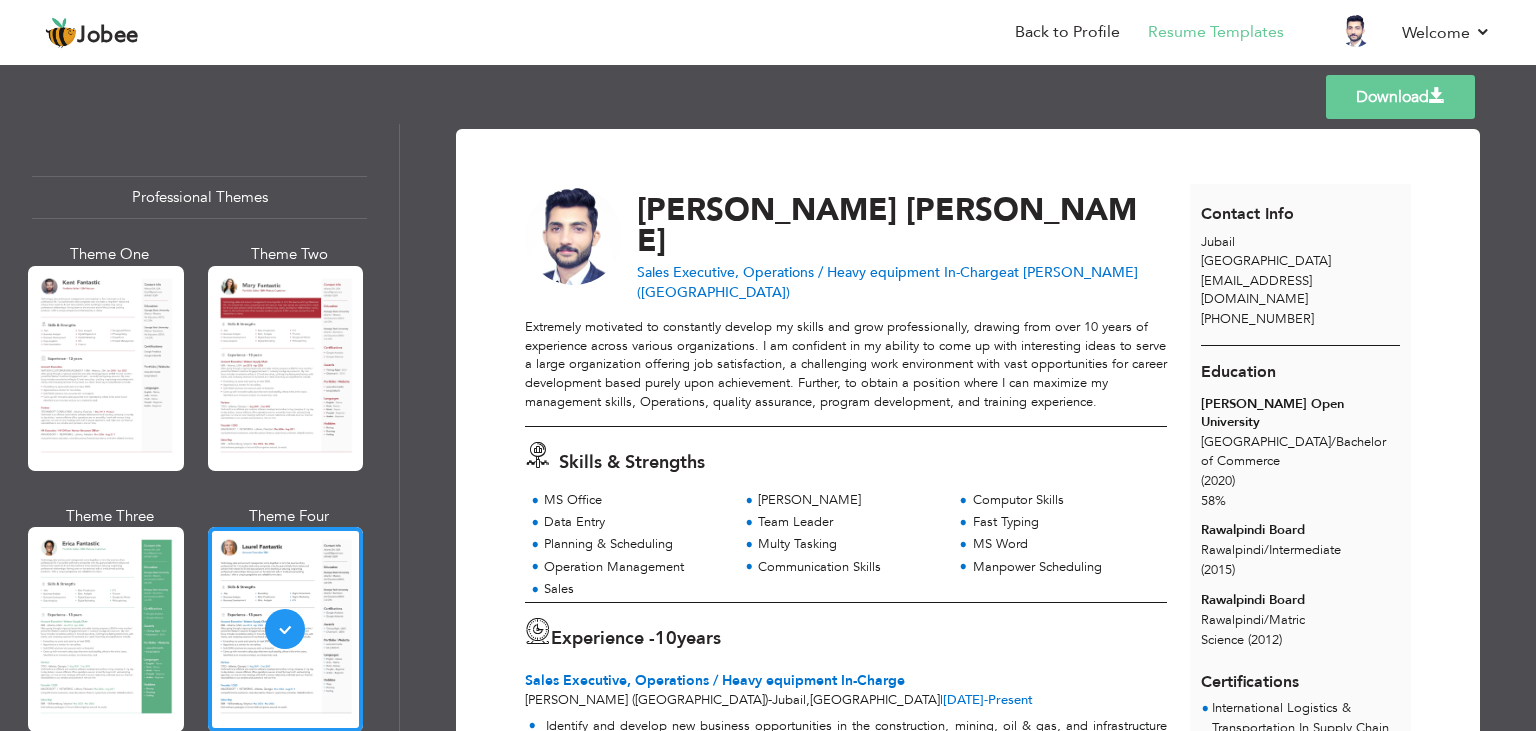 click on "Download" at bounding box center [1400, 97] 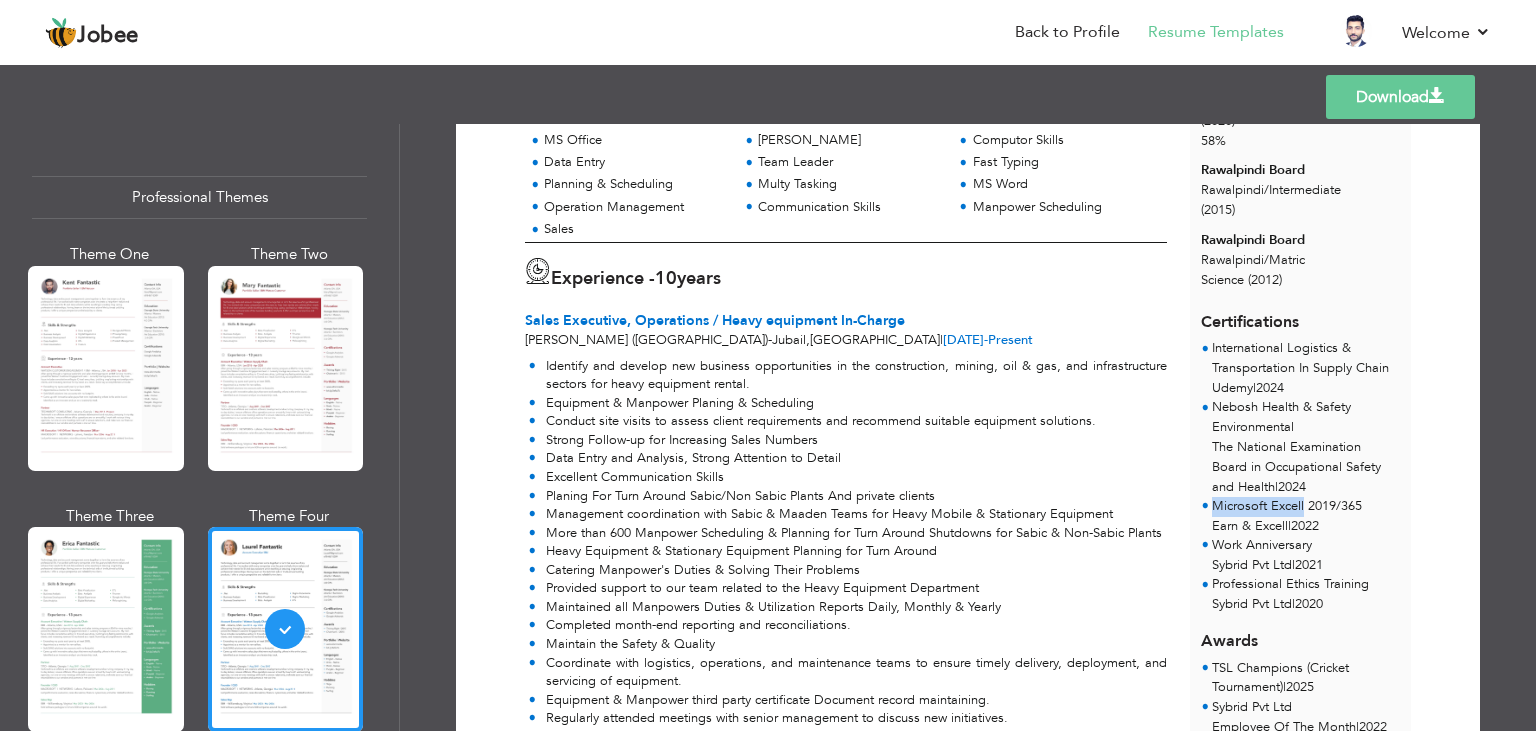 drag, startPoint x: 1303, startPoint y: 469, endPoint x: 1217, endPoint y: 475, distance: 86.209045 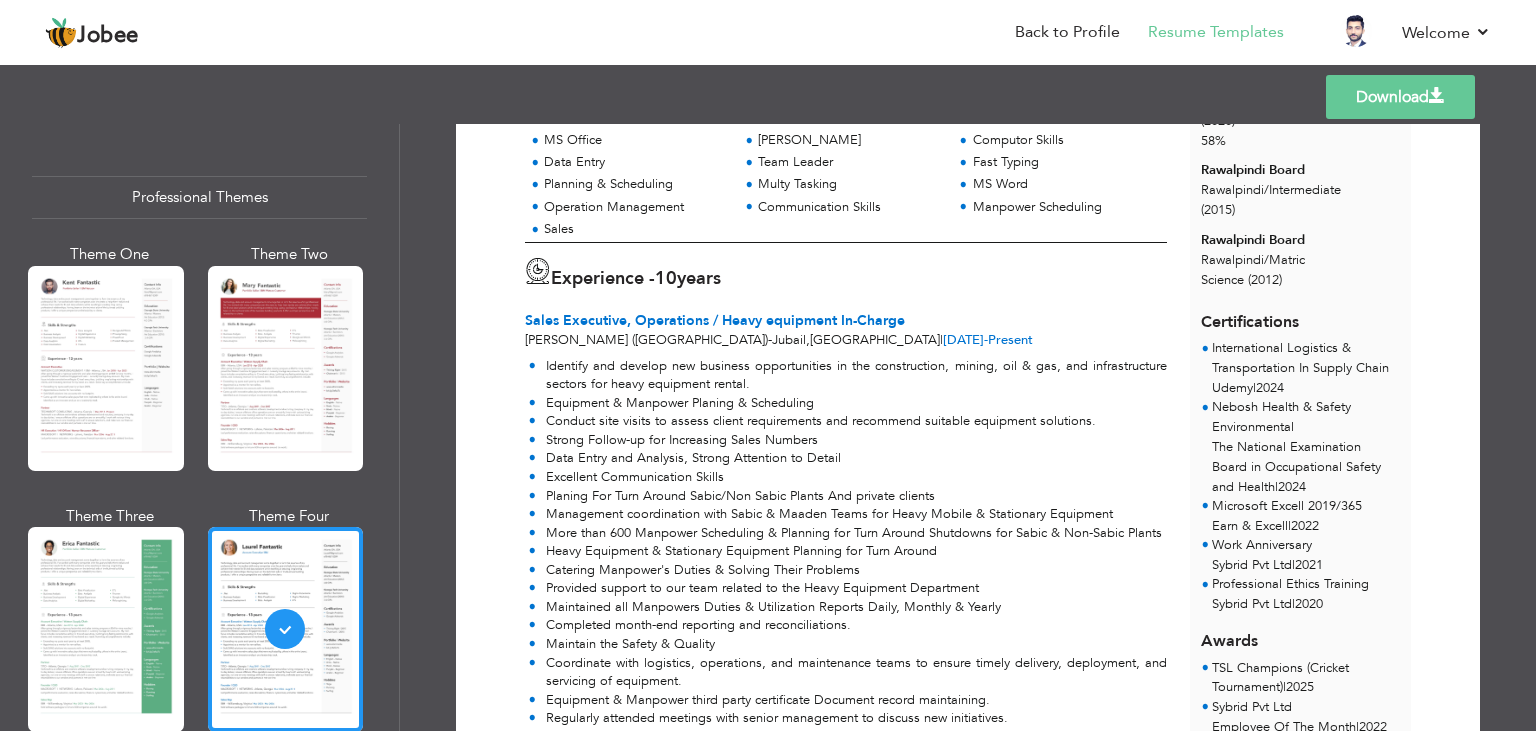 click on "Microsoft Excell 2019/365" at bounding box center [1287, 506] 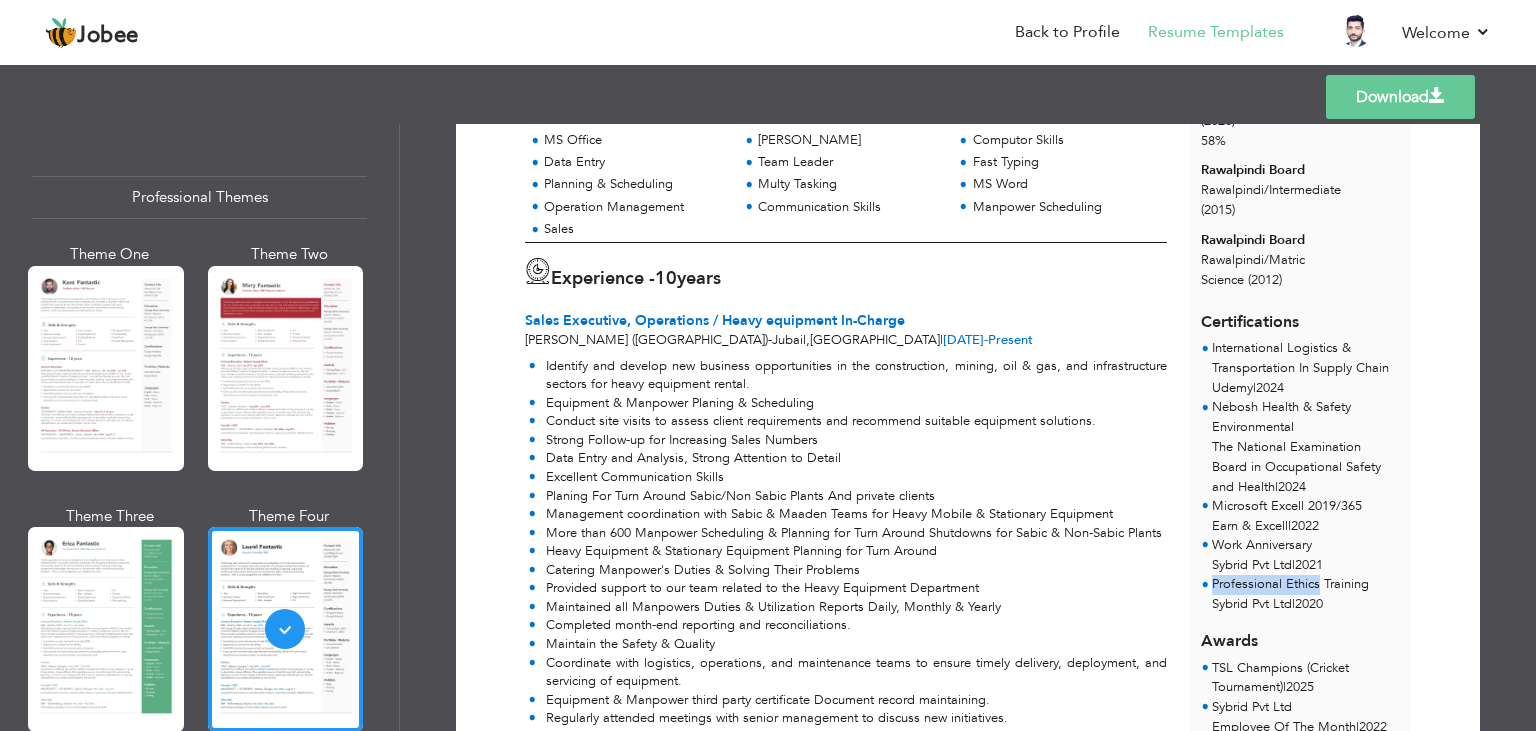 drag, startPoint x: 1318, startPoint y: 546, endPoint x: 1218, endPoint y: 550, distance: 100.07997 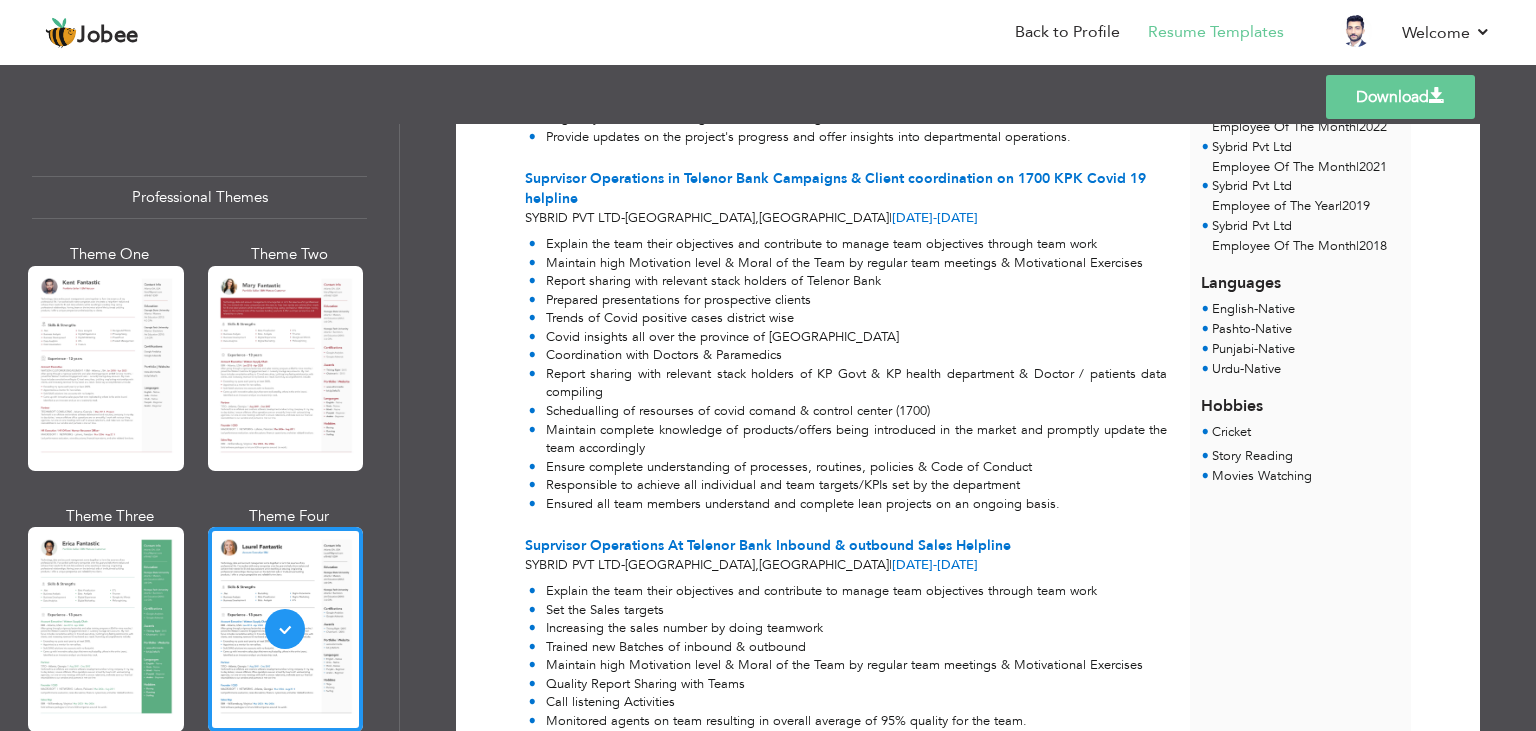 scroll, scrollTop: 1080, scrollLeft: 0, axis: vertical 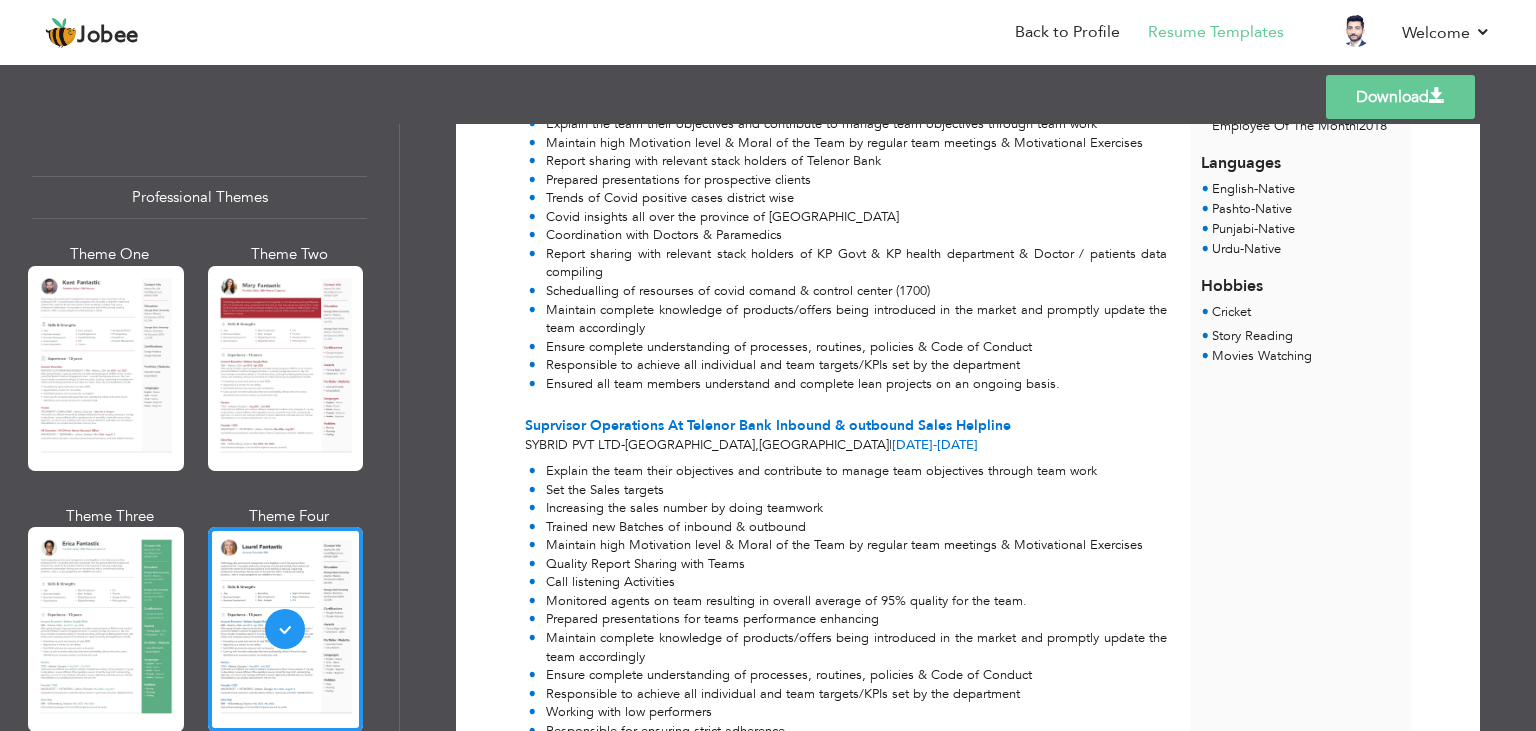 click on "Explain the team their objectives and contribute to manage team objectives through team work" at bounding box center [848, 471] 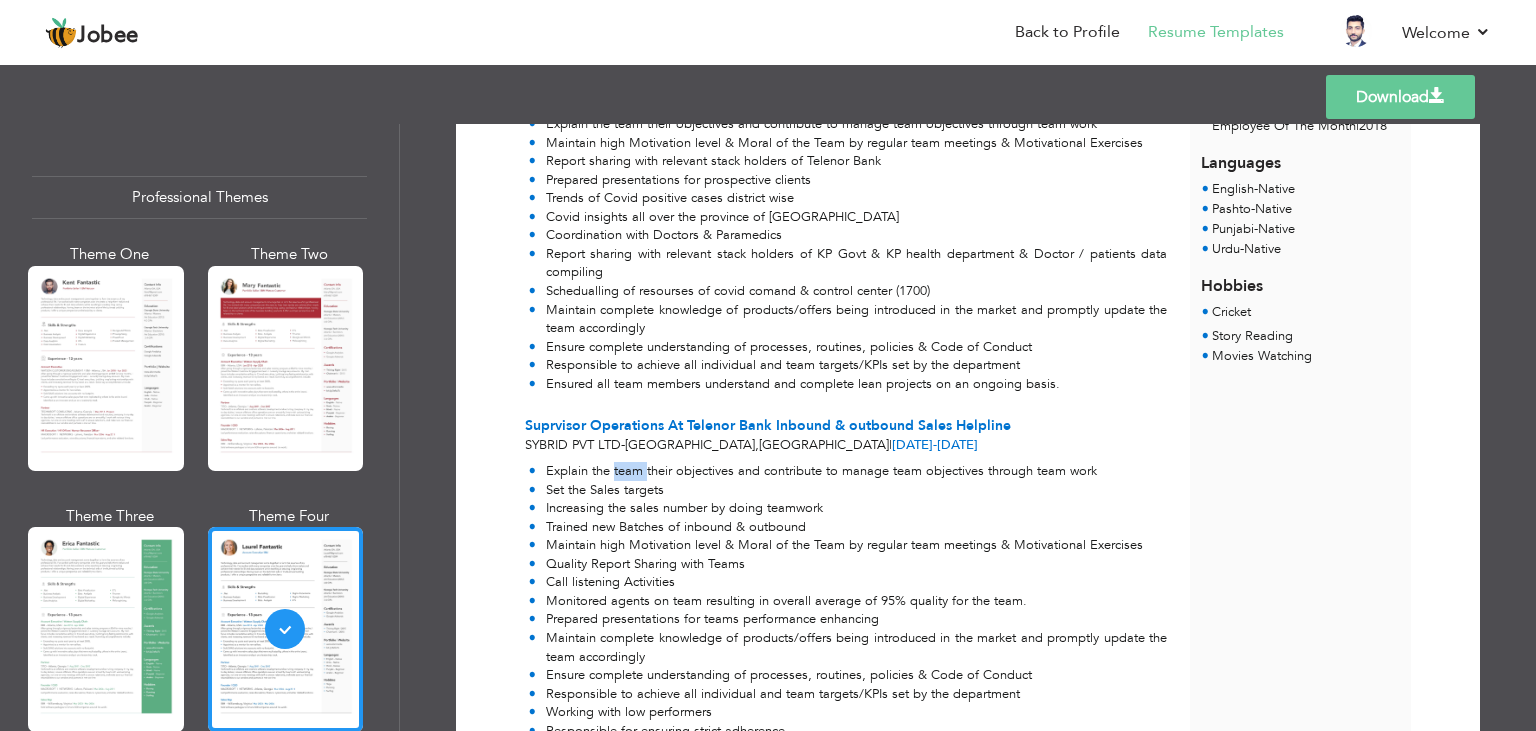 click on "Explain the team their objectives and contribute to manage team objectives through team work" at bounding box center [848, 471] 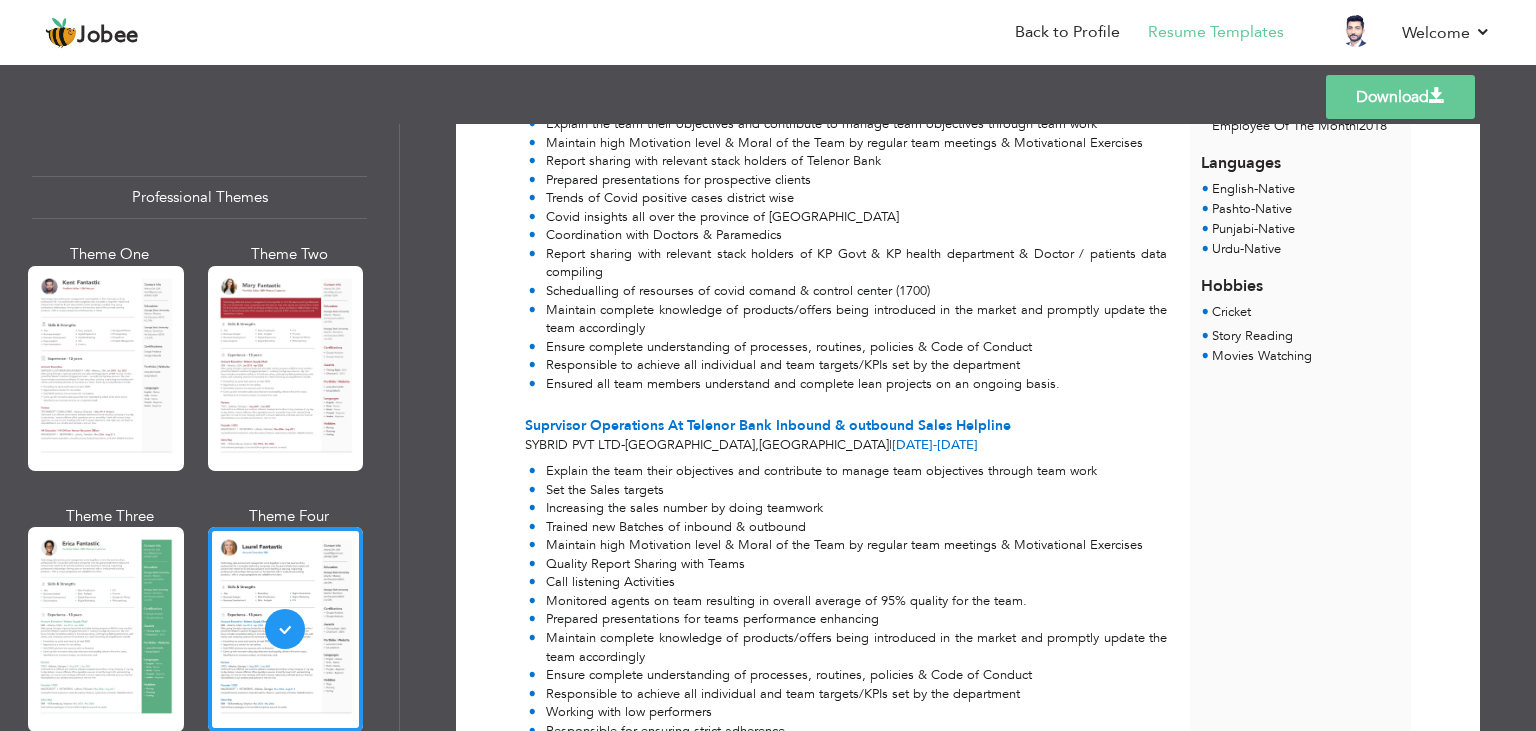 click on "Explain the team their objectives and contribute to manage team objectives through team work" at bounding box center (848, 471) 